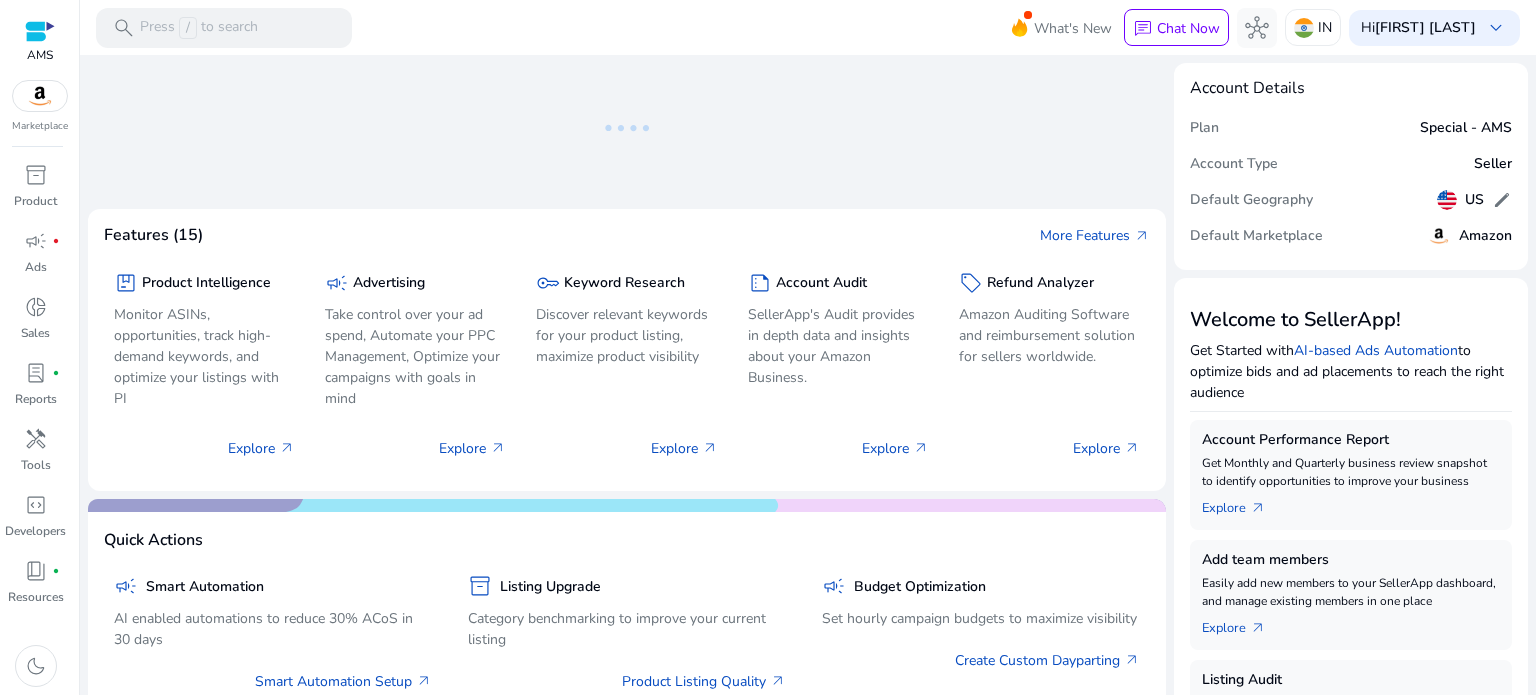 scroll, scrollTop: 0, scrollLeft: 0, axis: both 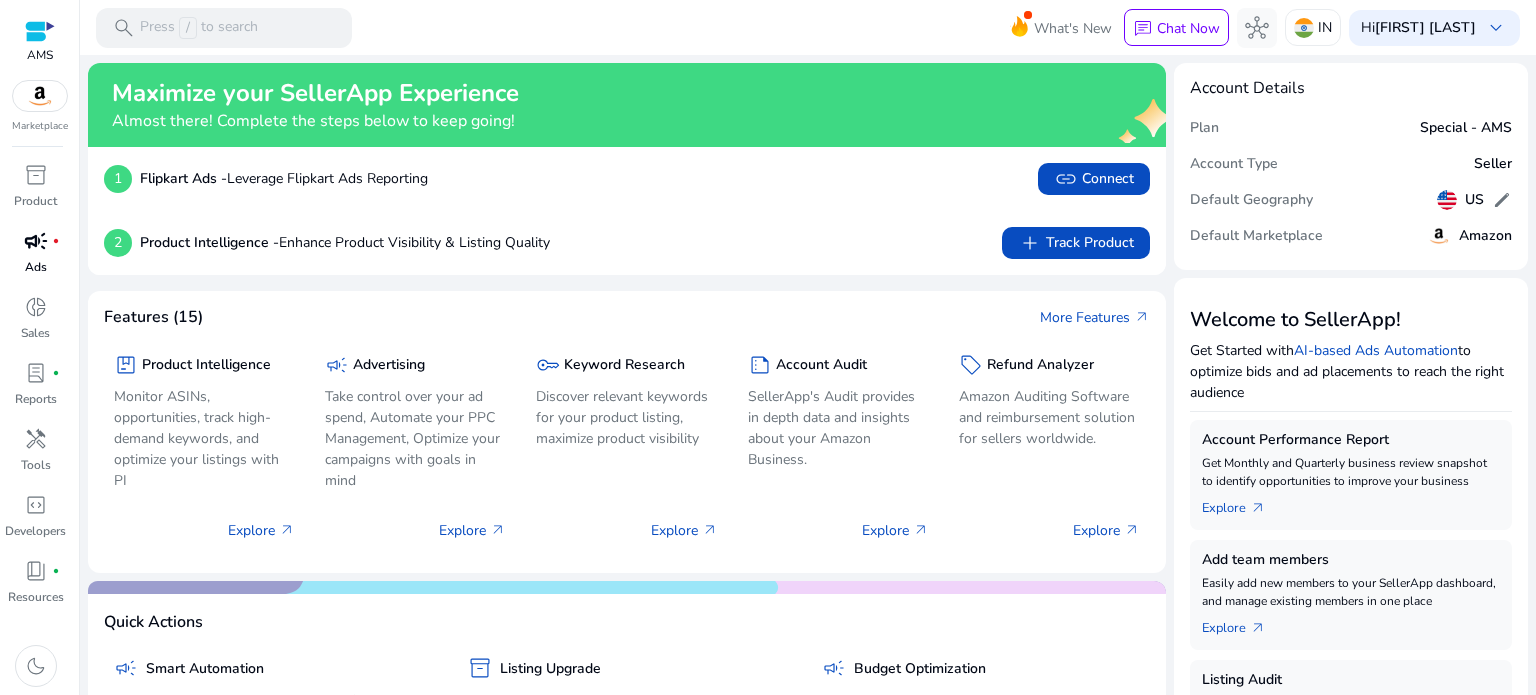 click on "campaign   fiber_manual_record" at bounding box center (36, 241) 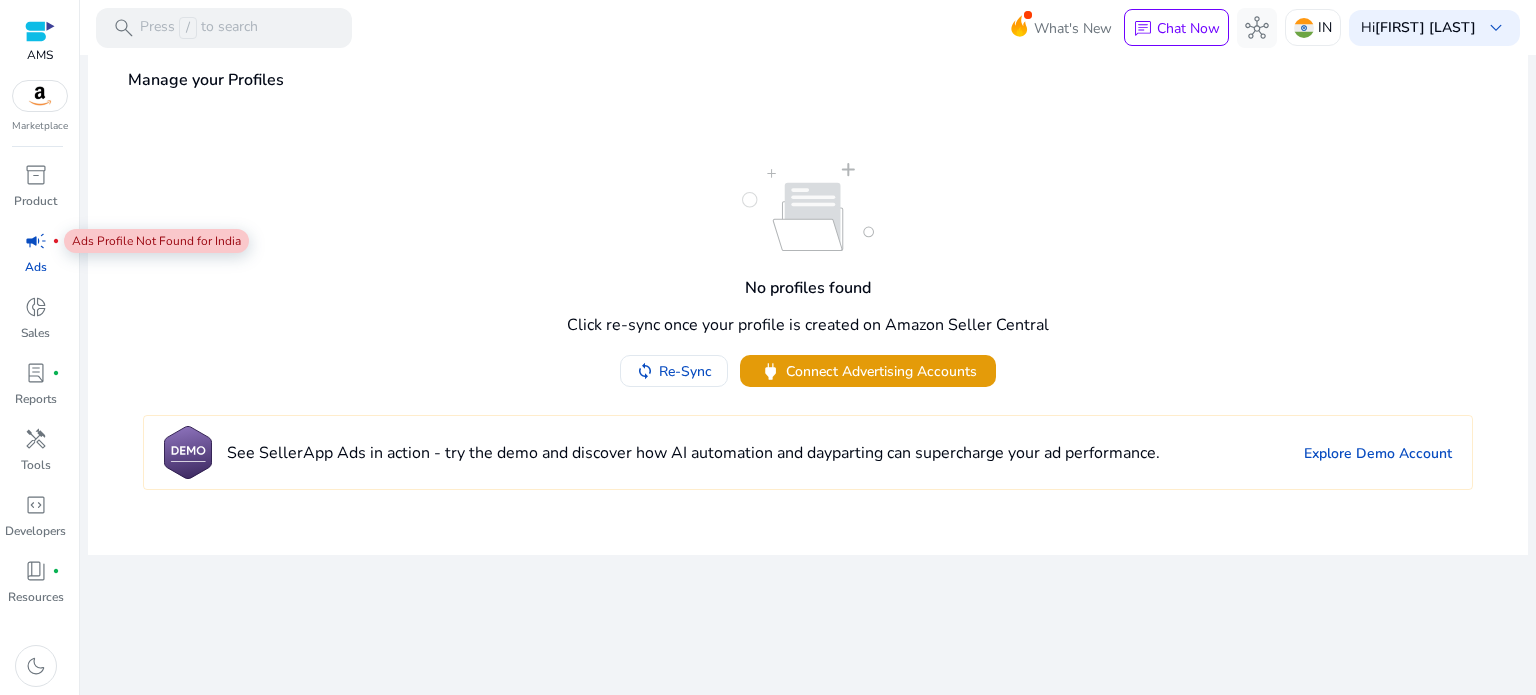 scroll, scrollTop: 0, scrollLeft: 0, axis: both 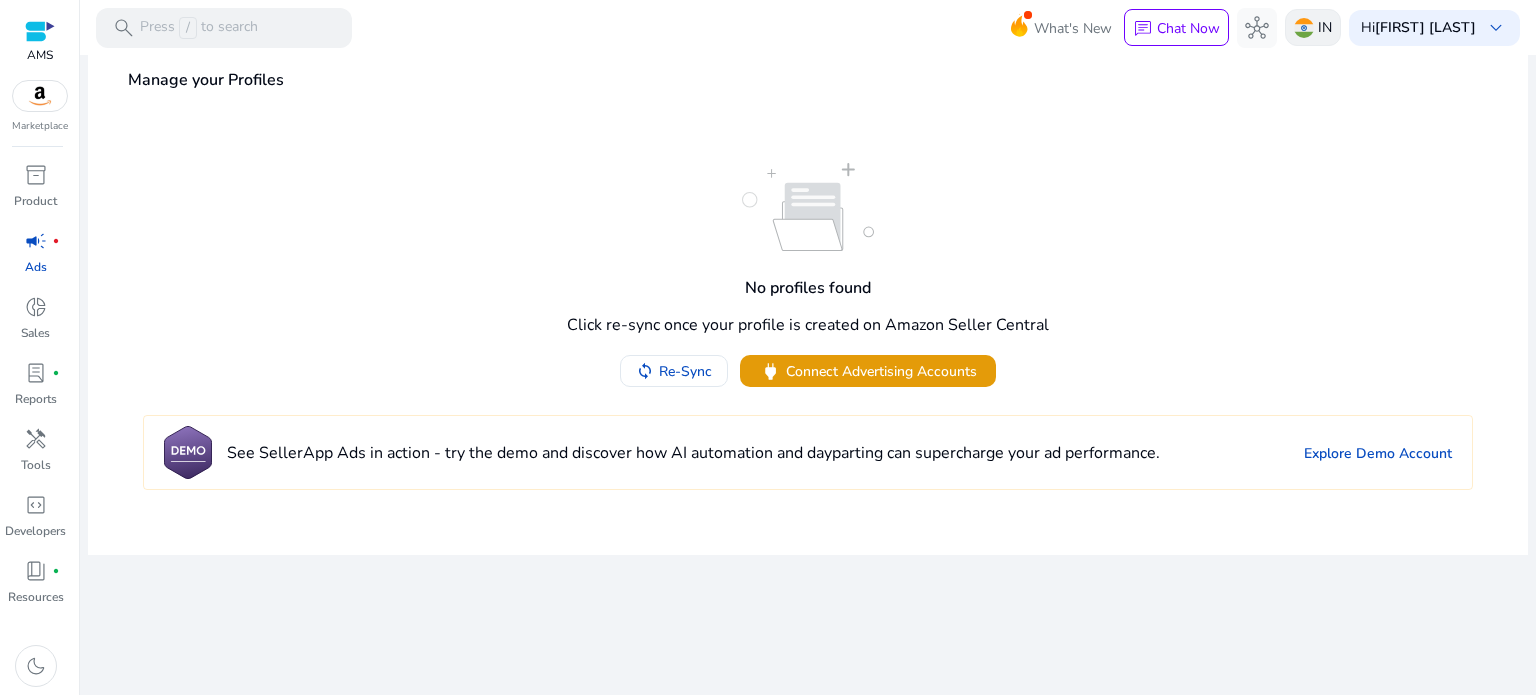 click at bounding box center [1304, 28] 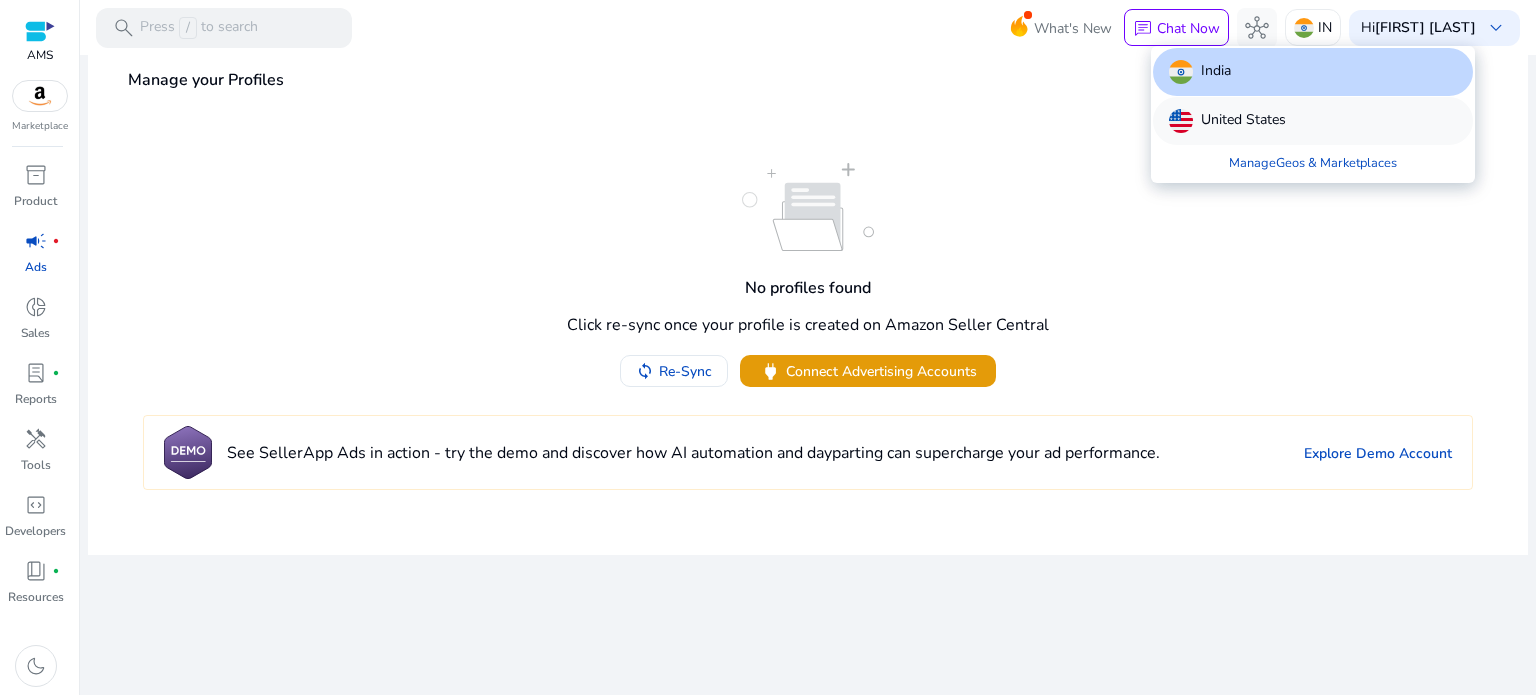 click on "United States" at bounding box center [1243, 121] 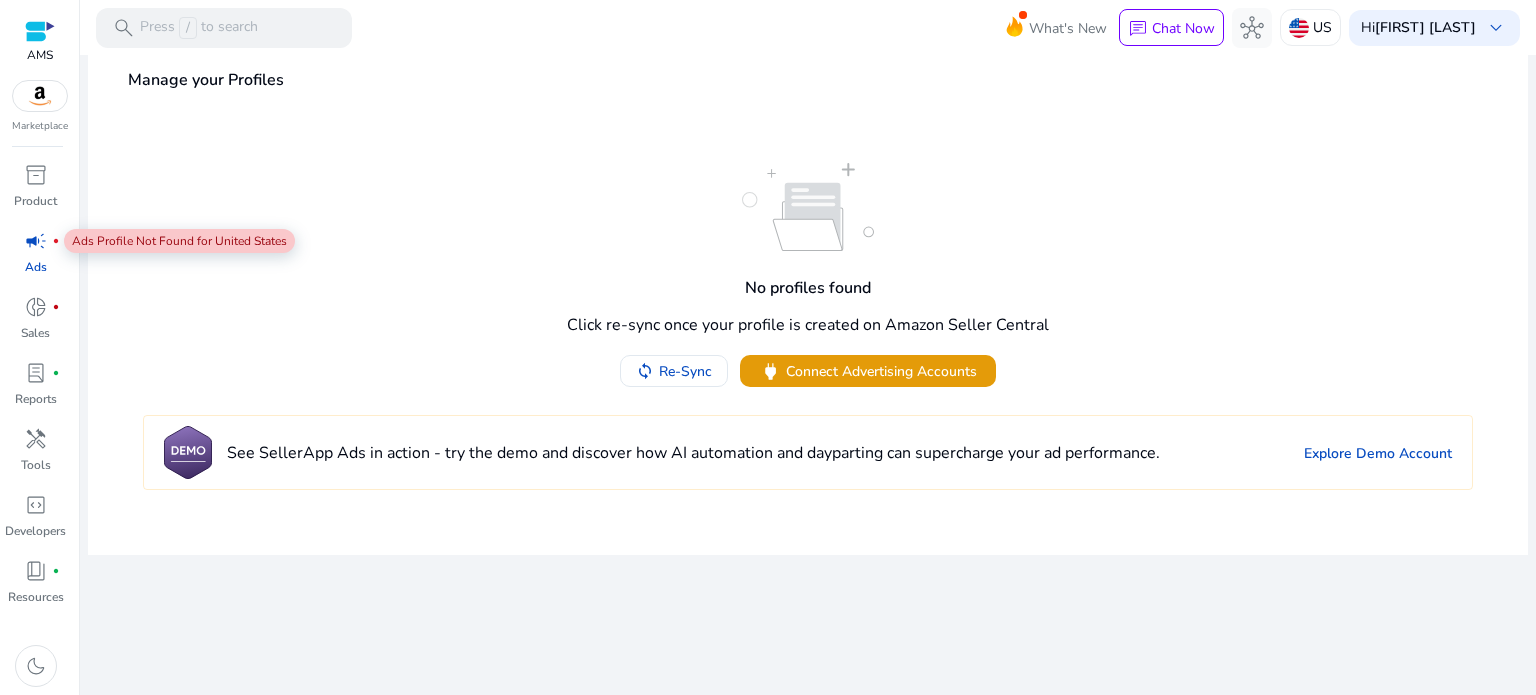 click on "campaign" at bounding box center [36, 241] 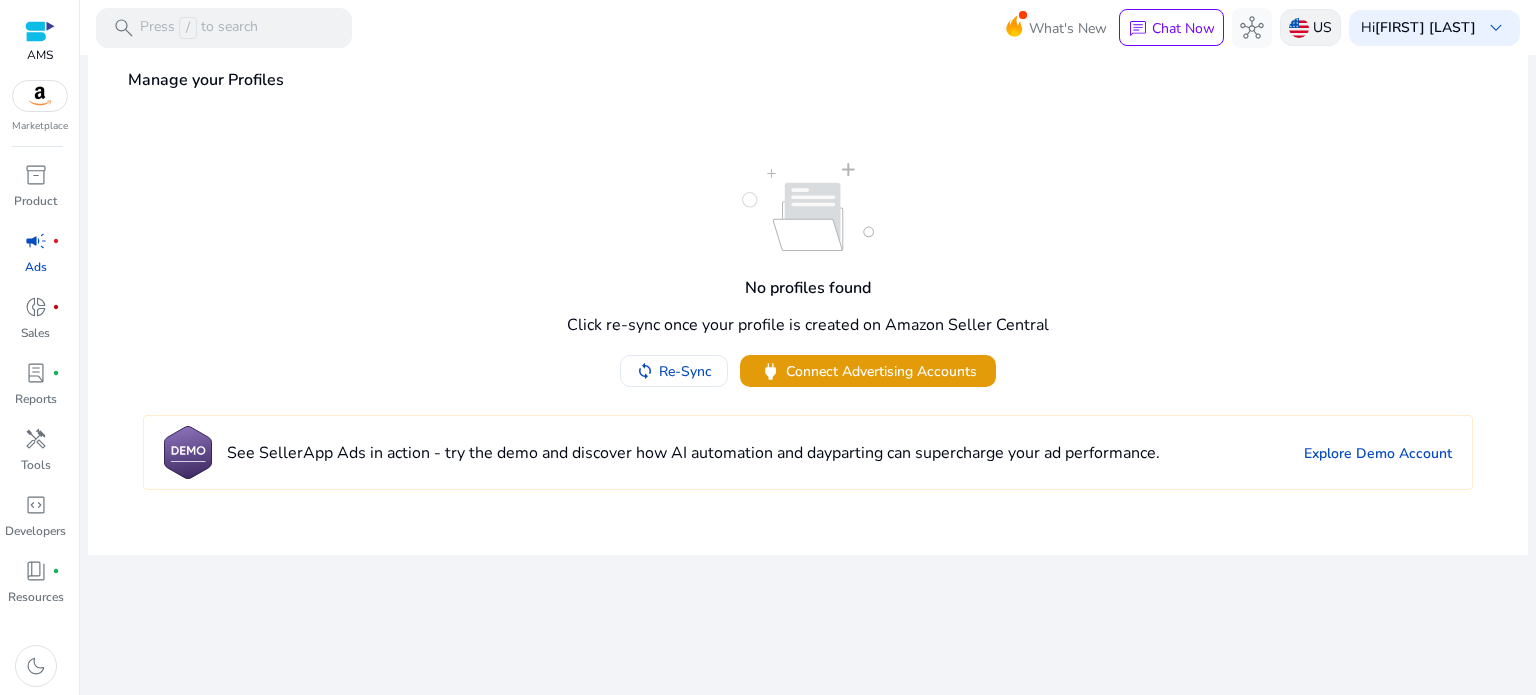 click at bounding box center [1299, 28] 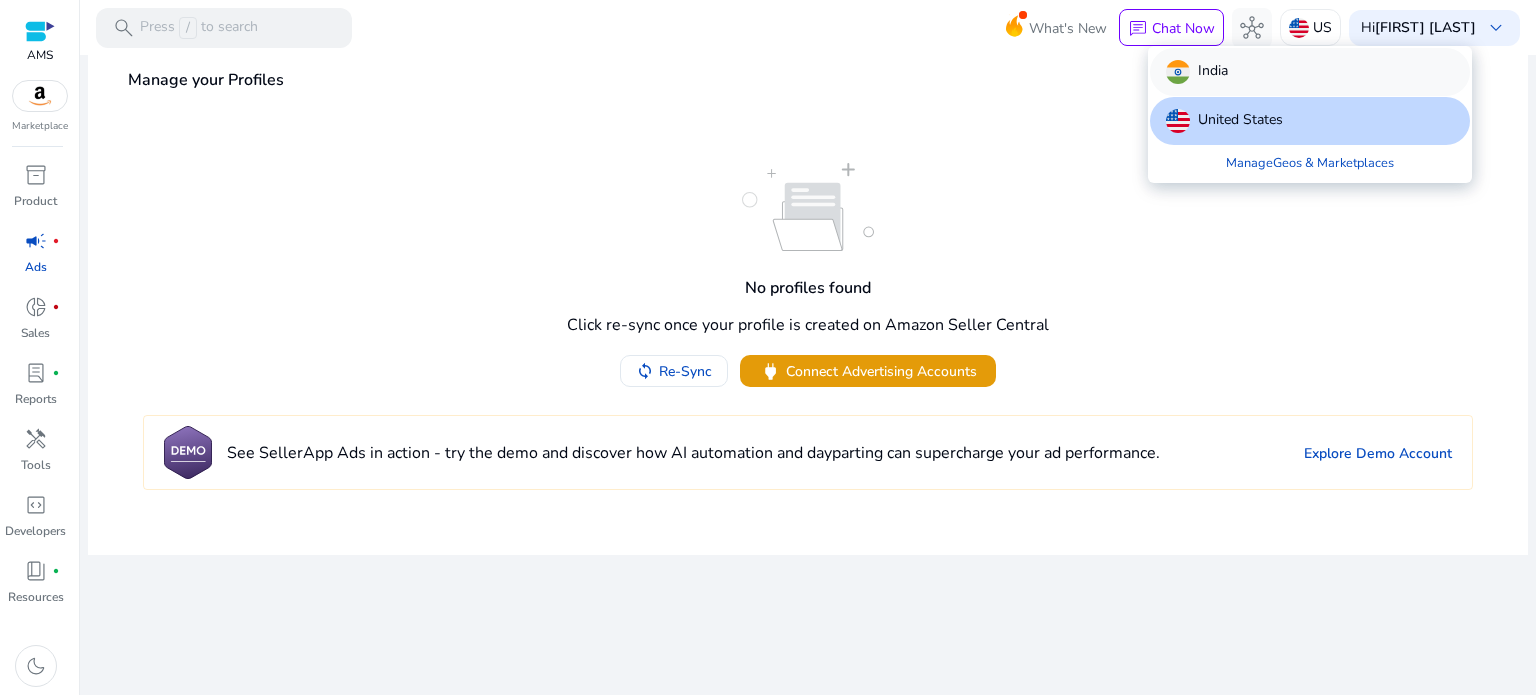 click on "India" at bounding box center [1310, 72] 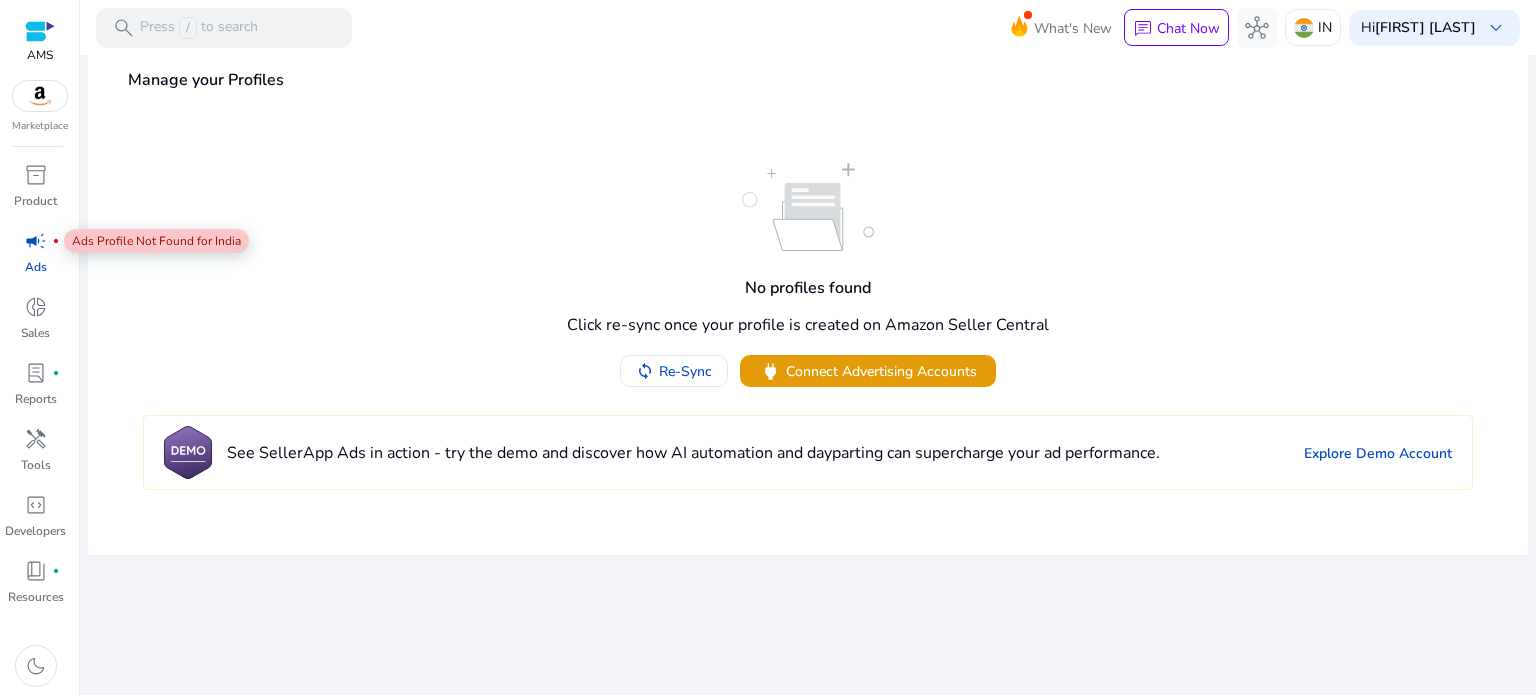 click on "campaign" at bounding box center (36, 241) 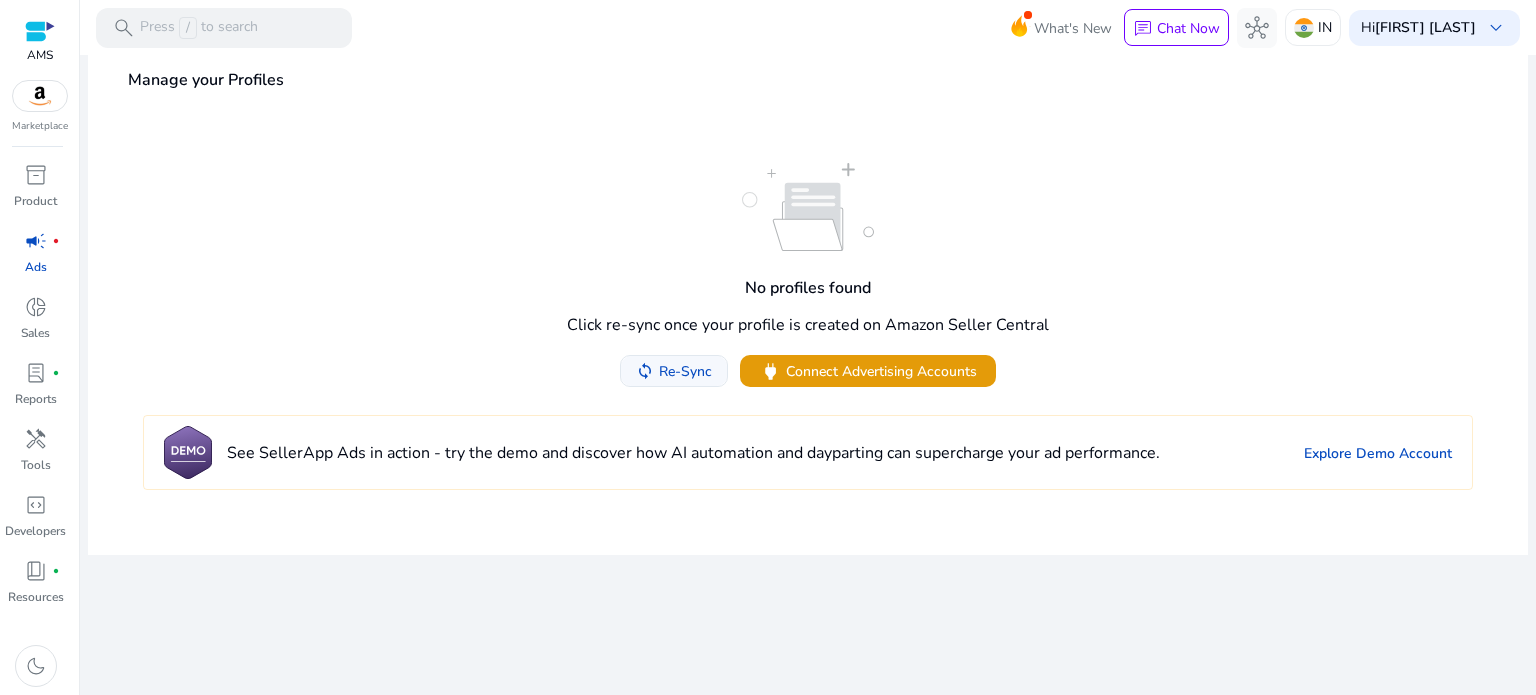 click on "Re-Sync" 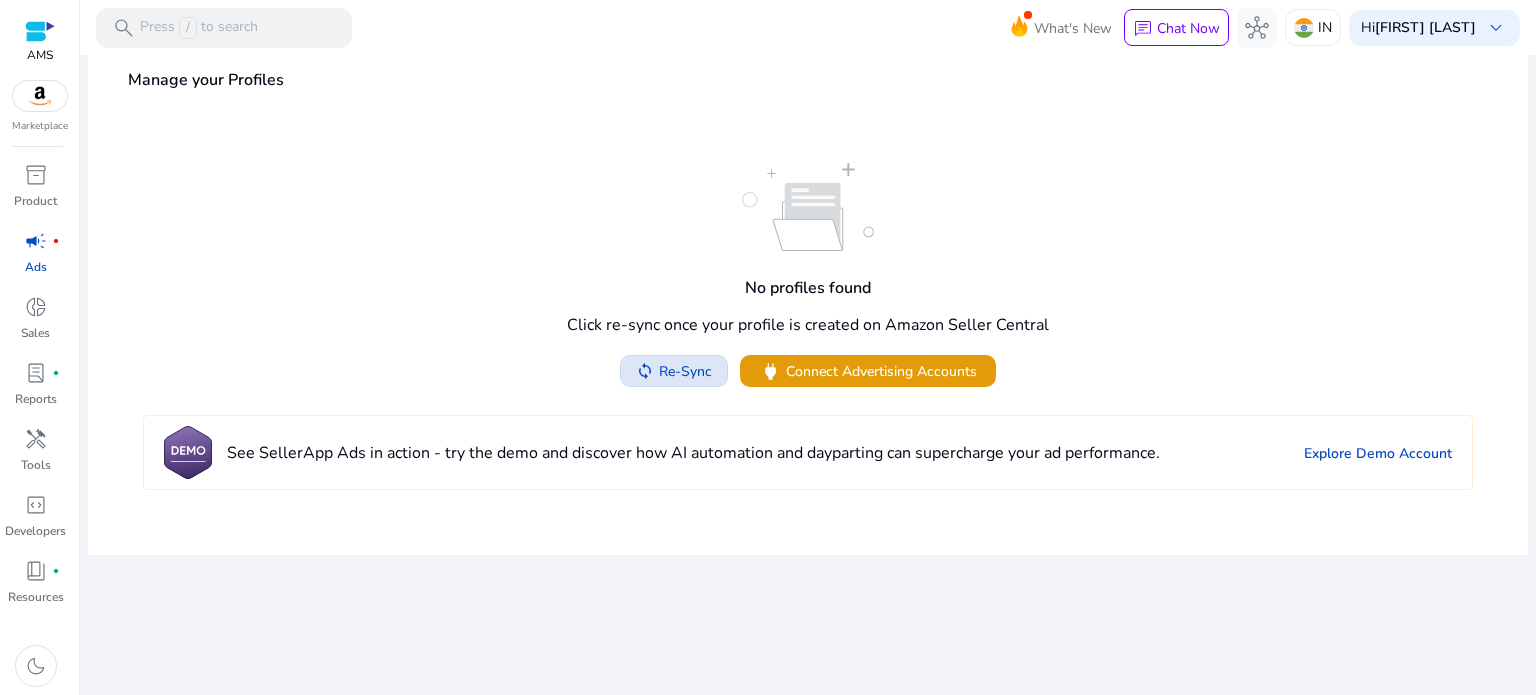 click on "Re-Sync" 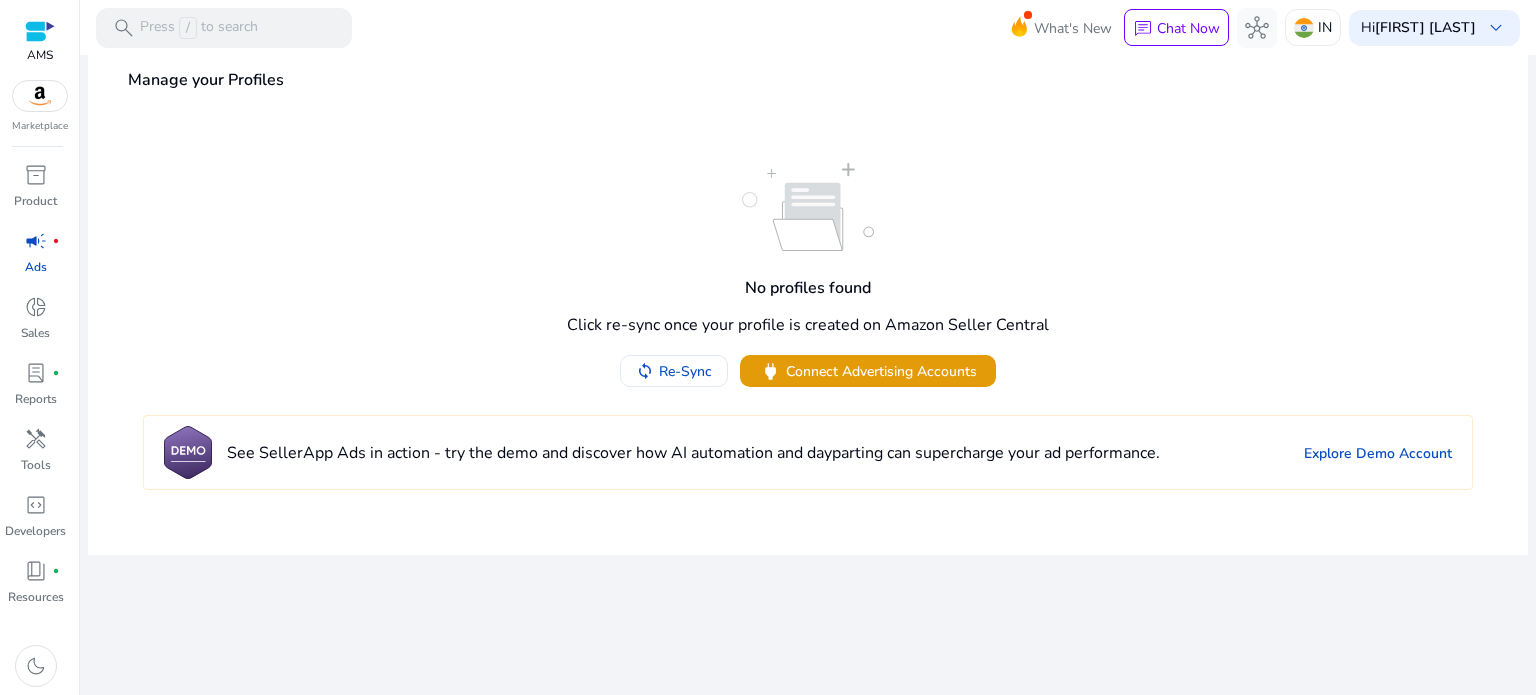 click on "No profiles found   Click re-sync once your profile is created on Amazon Seller Central  sync Re-Sync  power  Connect Advertising Accounts  See SellerApp Ads in action - try the demo and discover how AI automation and dayparting can supercharge your ad performance.  Explore Demo Account" 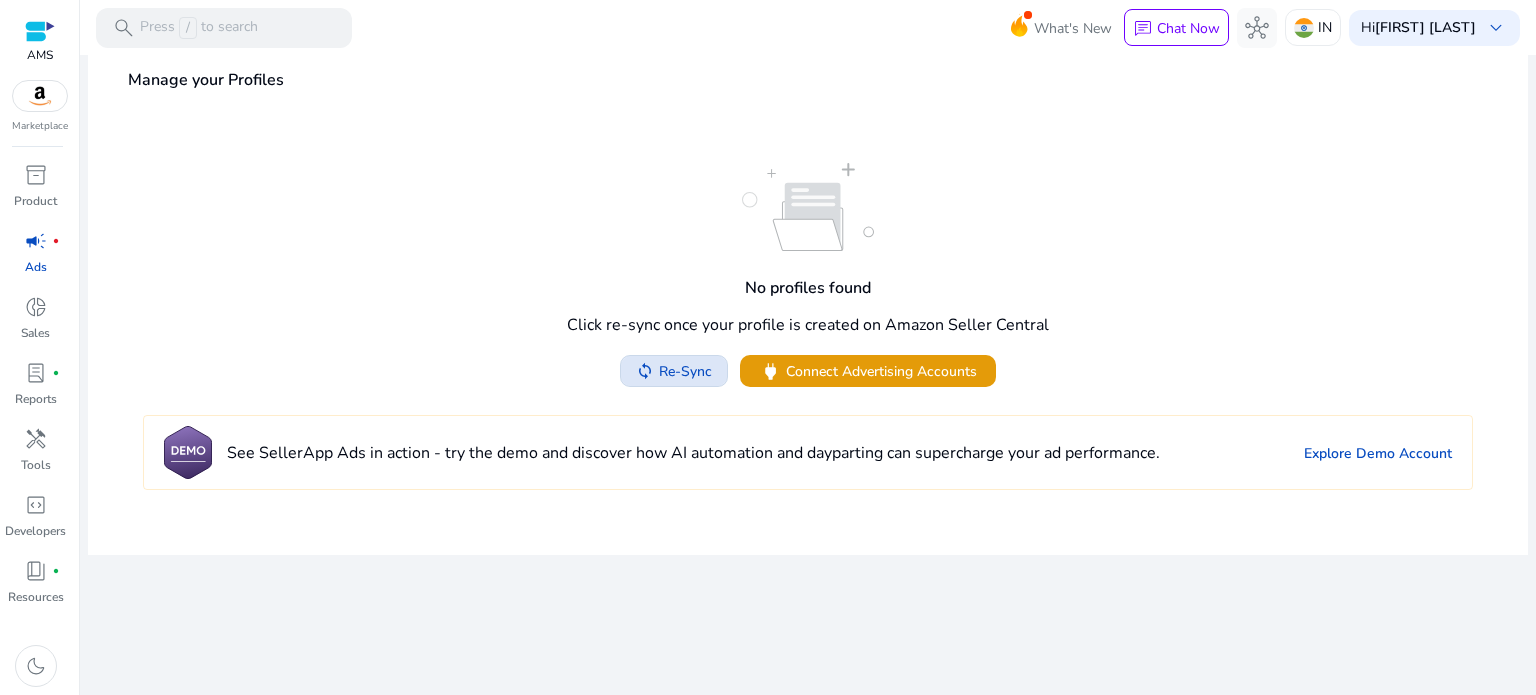 click on "Re-Sync" 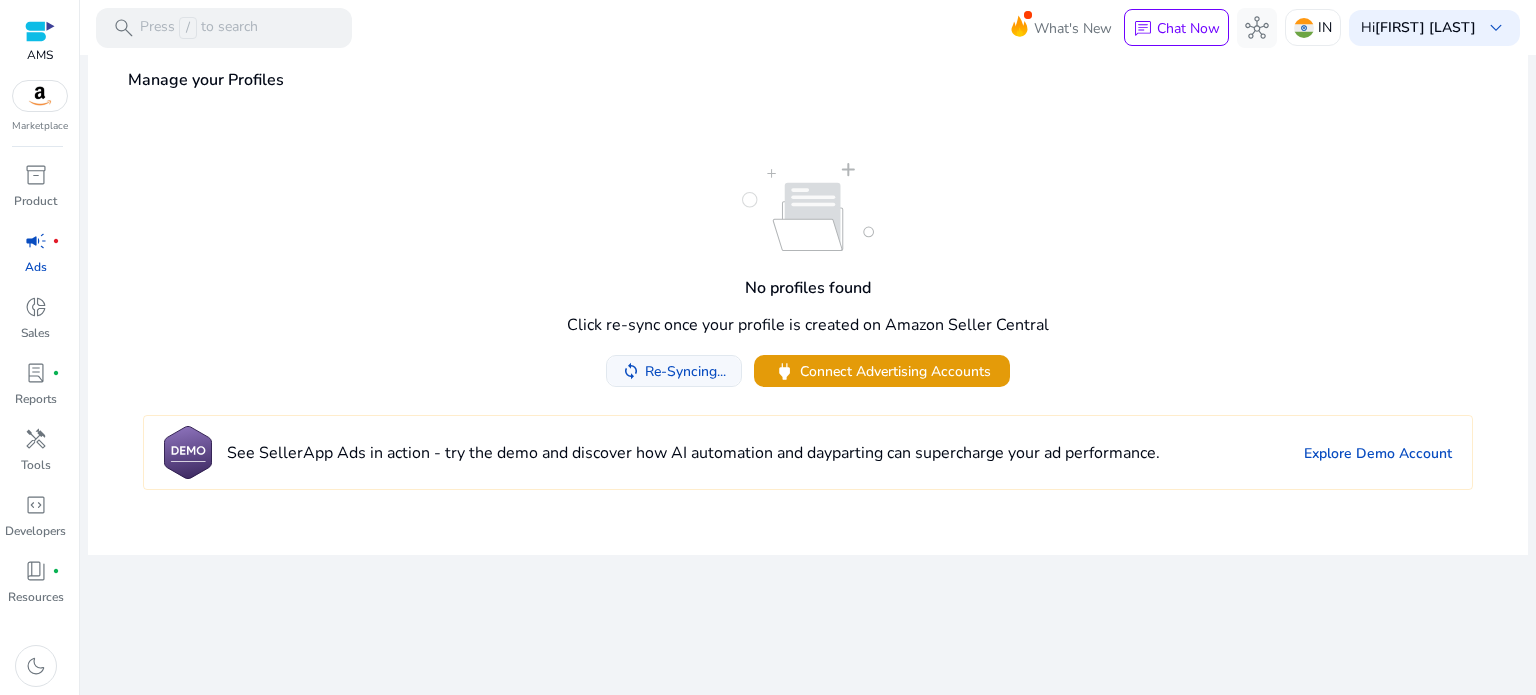 type 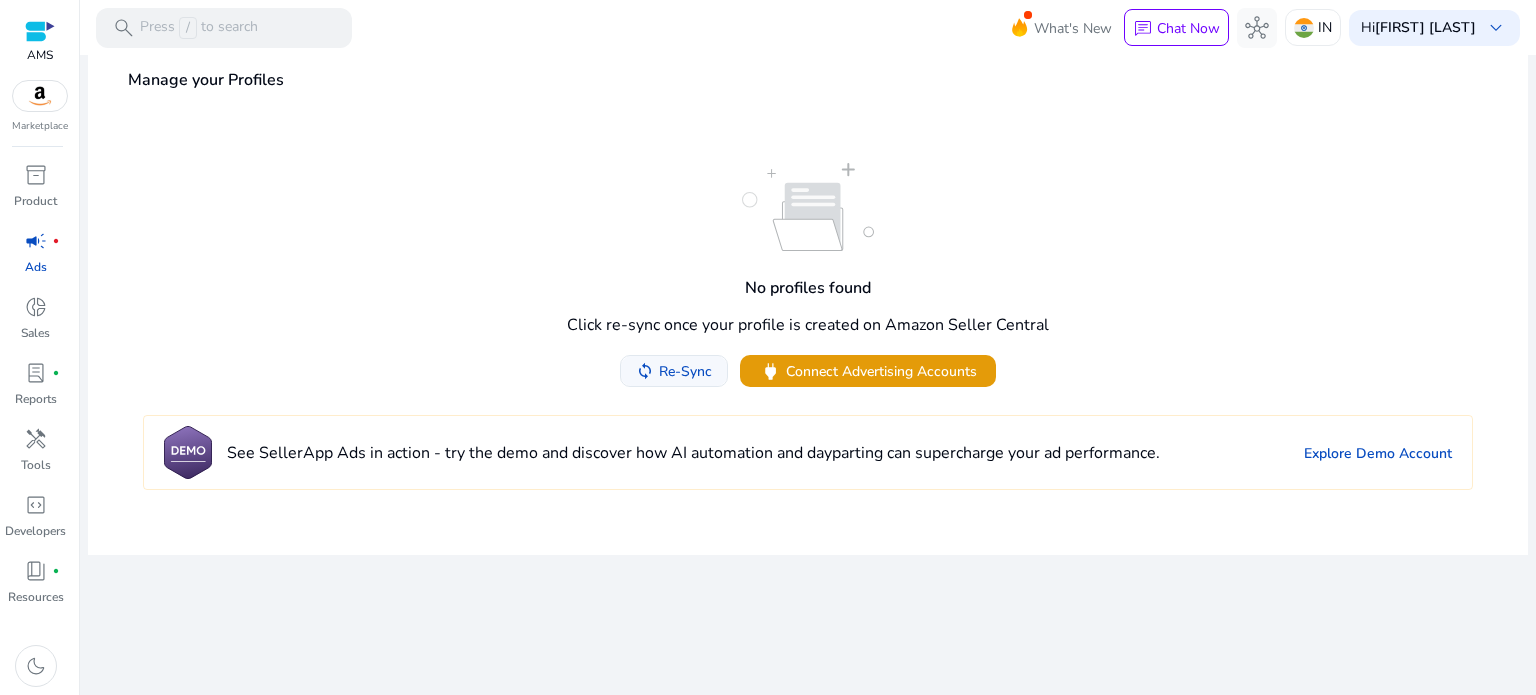 click on "Re-Sync" 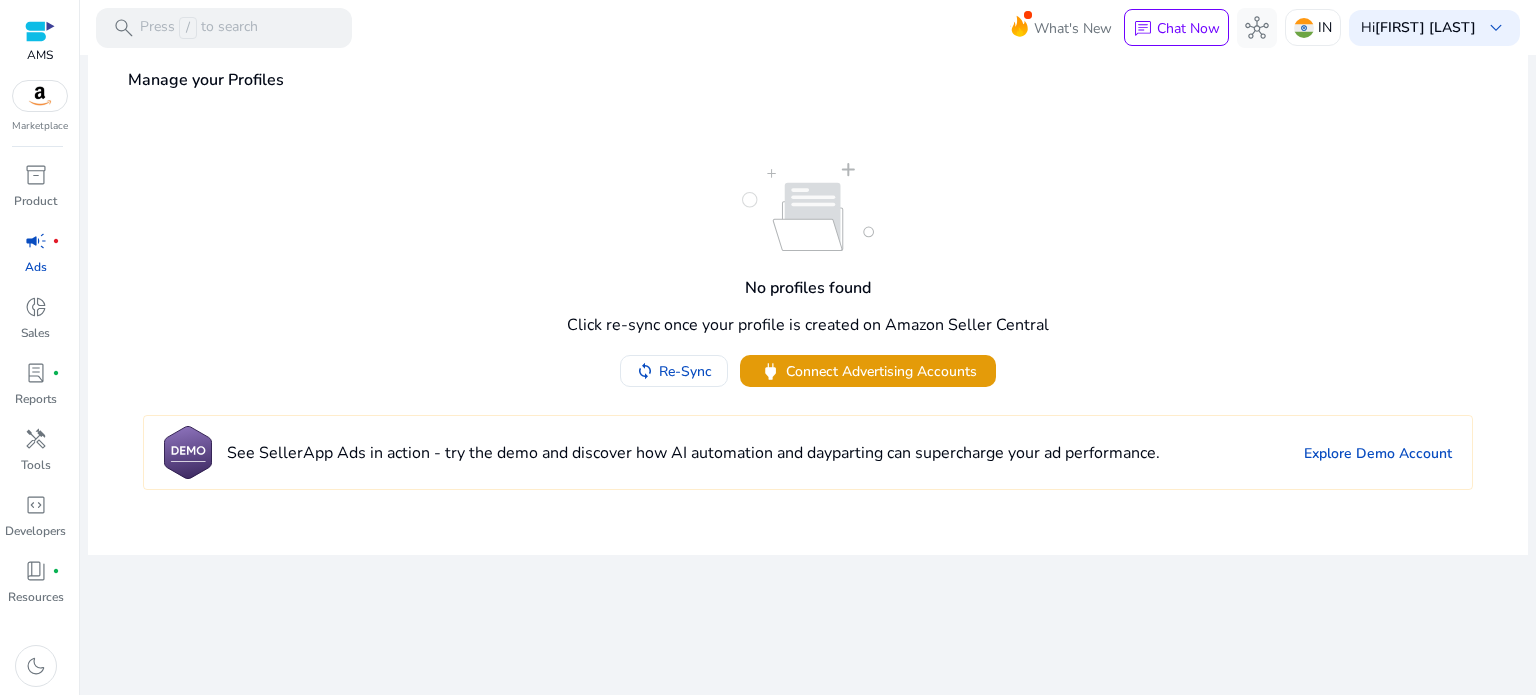 click at bounding box center [40, 96] 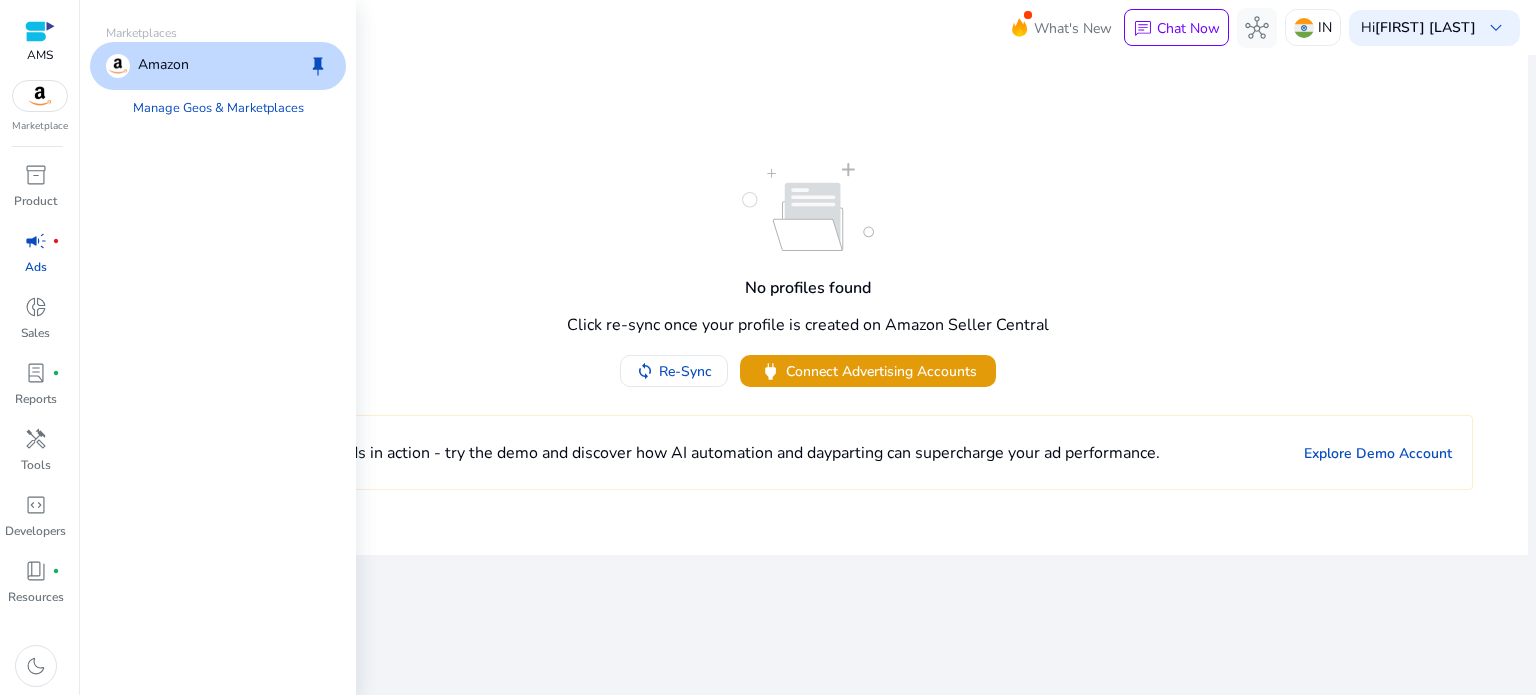 click on "Amazon" at bounding box center (163, 66) 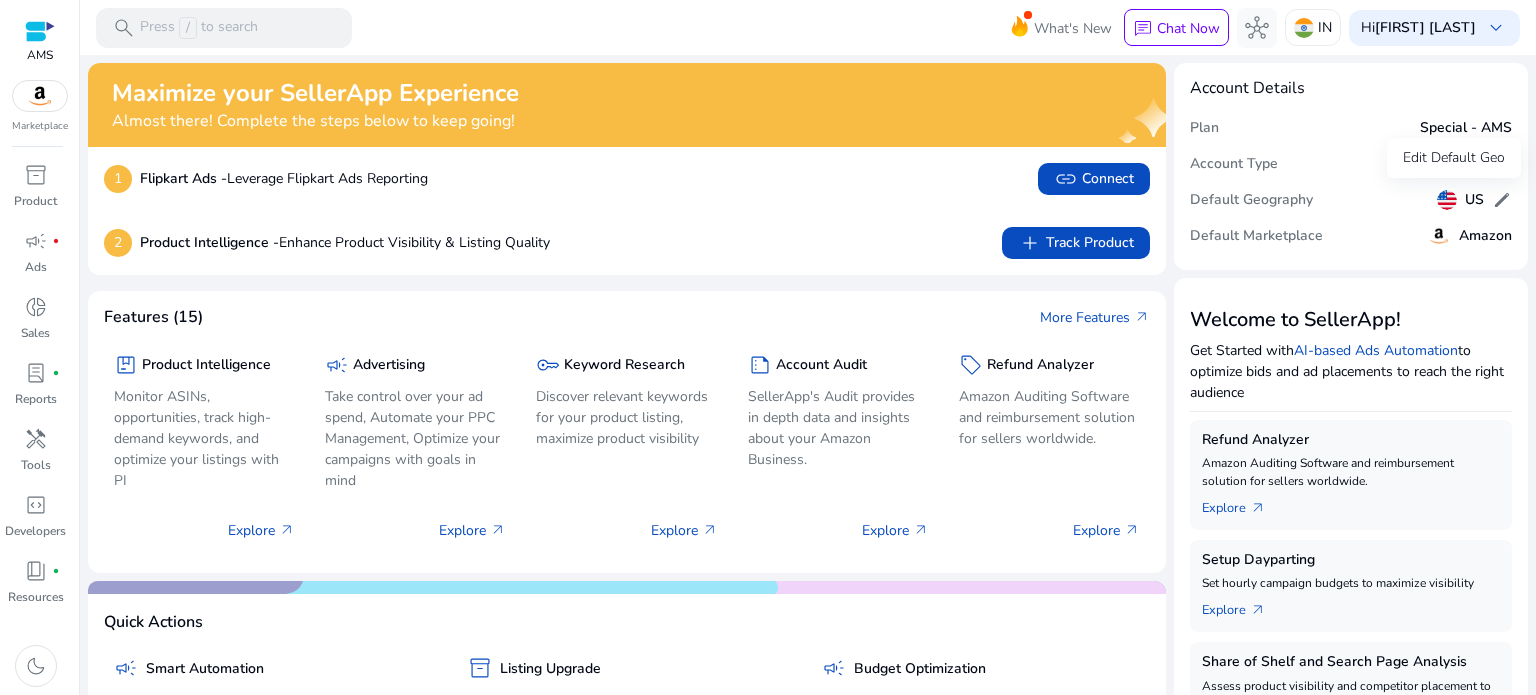 click on "[COUNTRY]   edit" 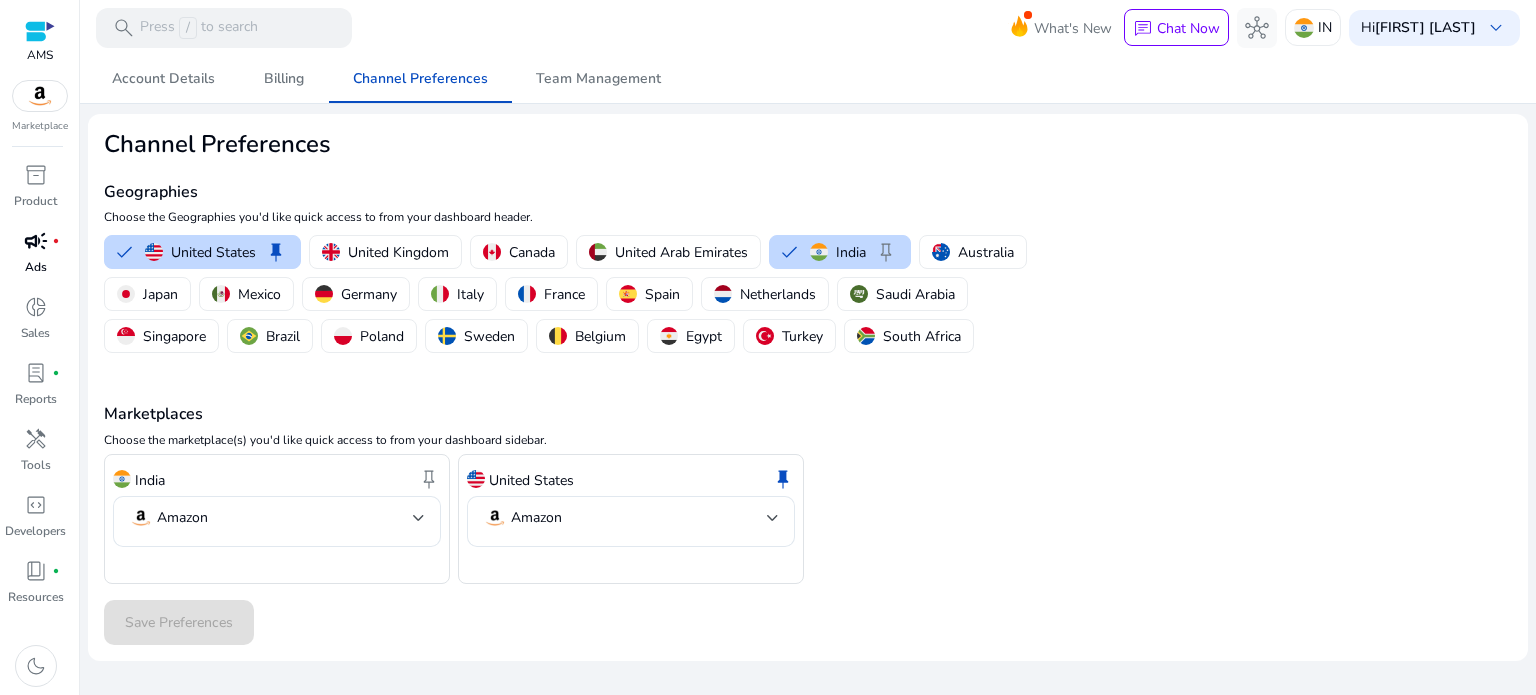 click on "campaign   fiber_manual_record   Ads" at bounding box center (35, 258) 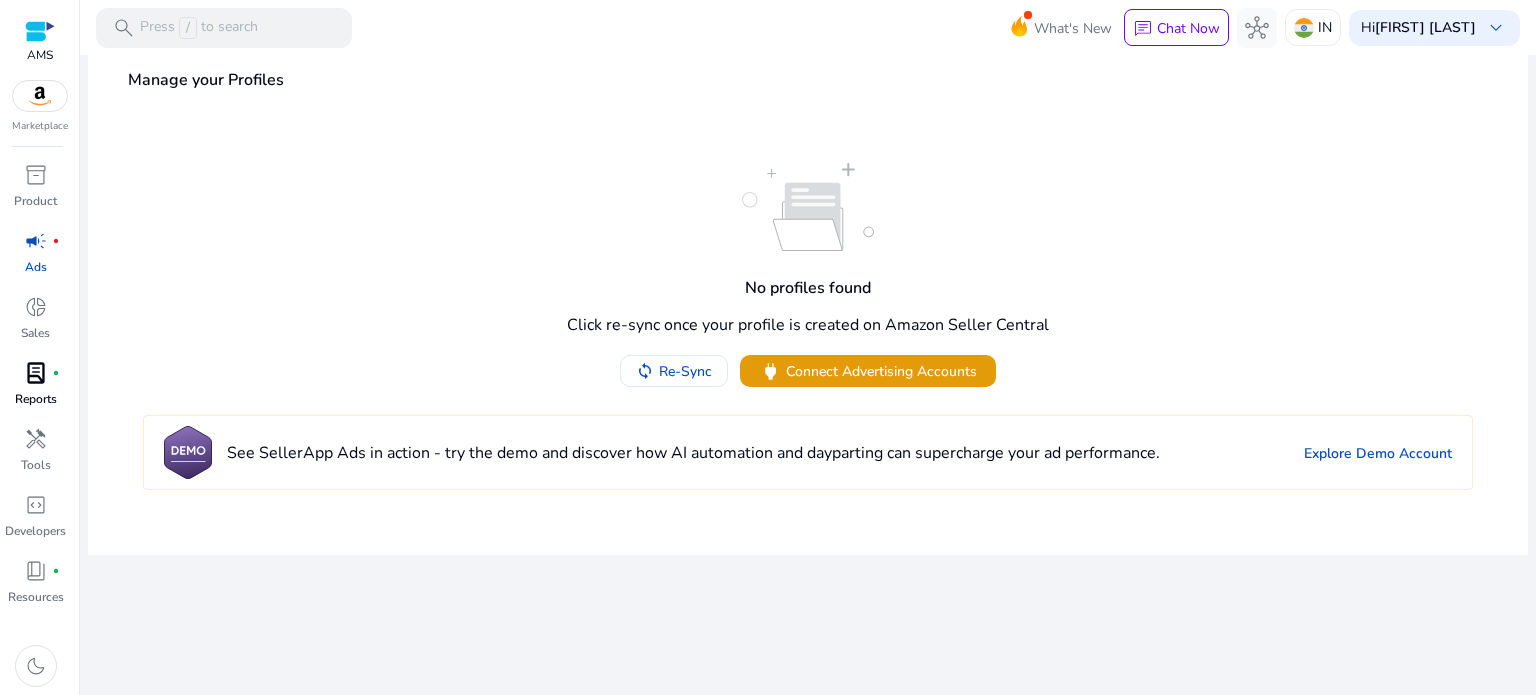 click on "lab_profile   fiber_manual_record" at bounding box center [36, 373] 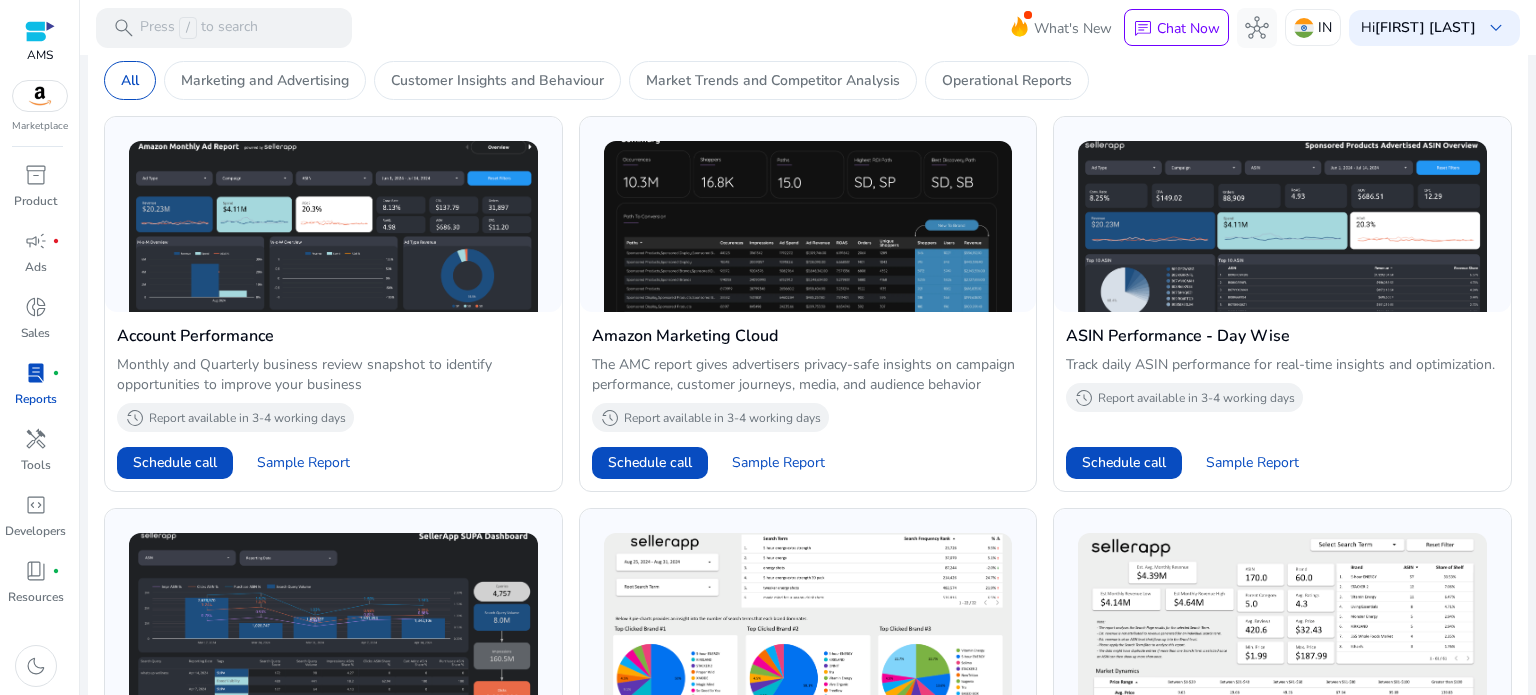 scroll, scrollTop: 0, scrollLeft: 0, axis: both 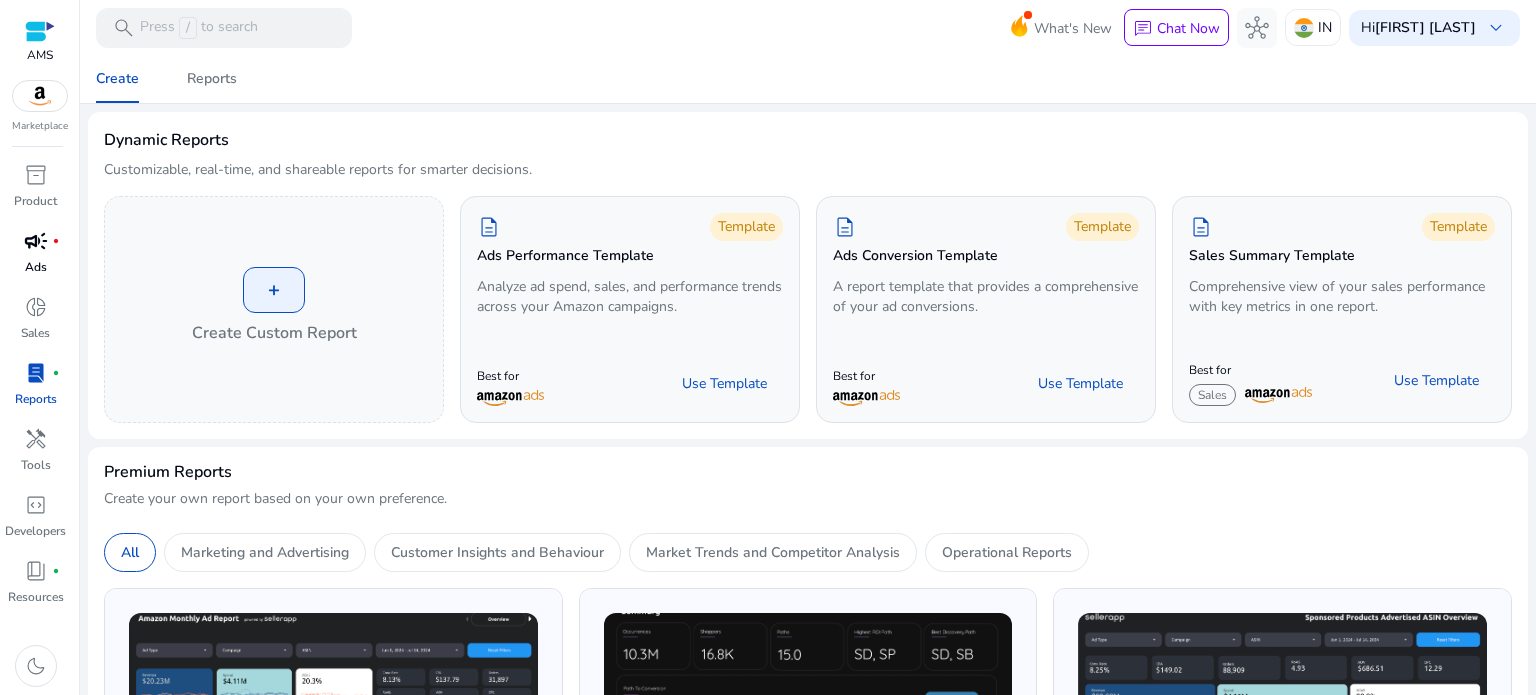 click on "Ads" at bounding box center (36, 267) 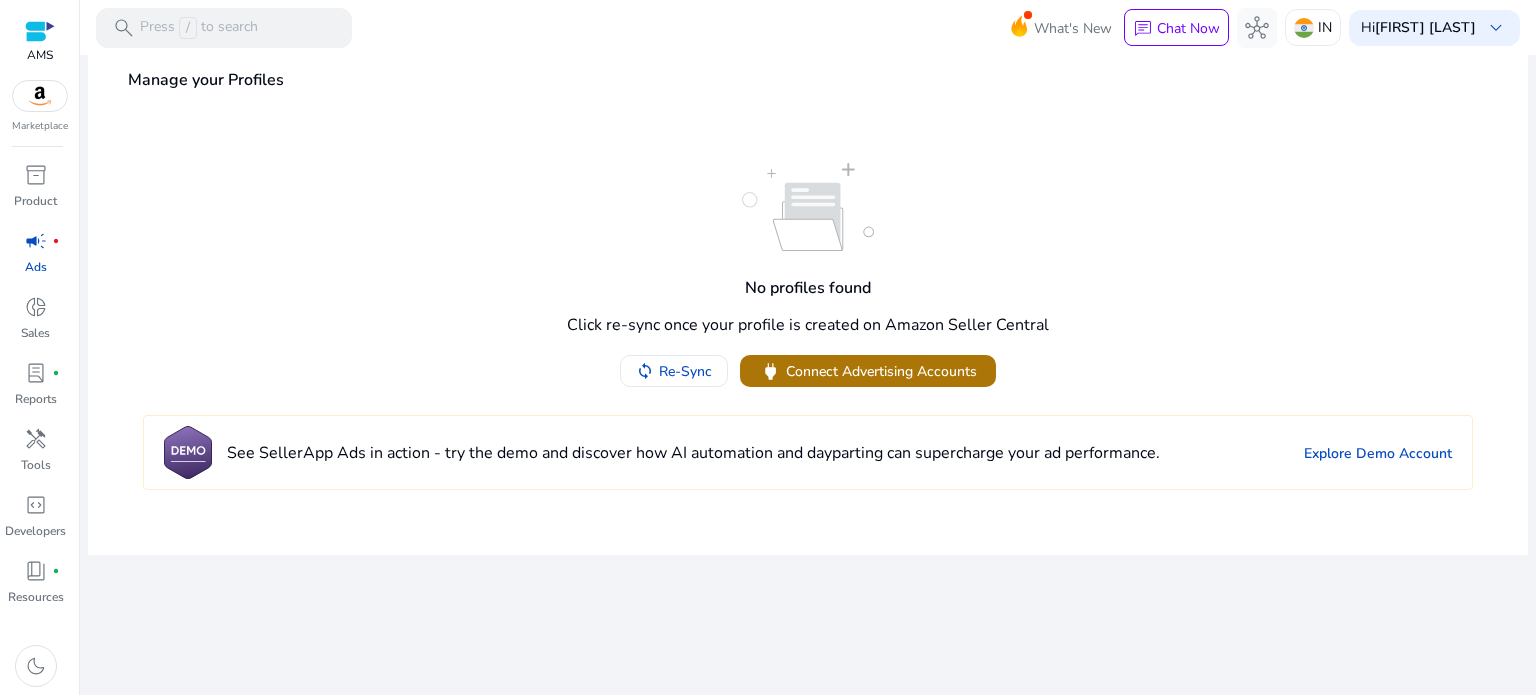 click on "Connect Advertising Accounts" 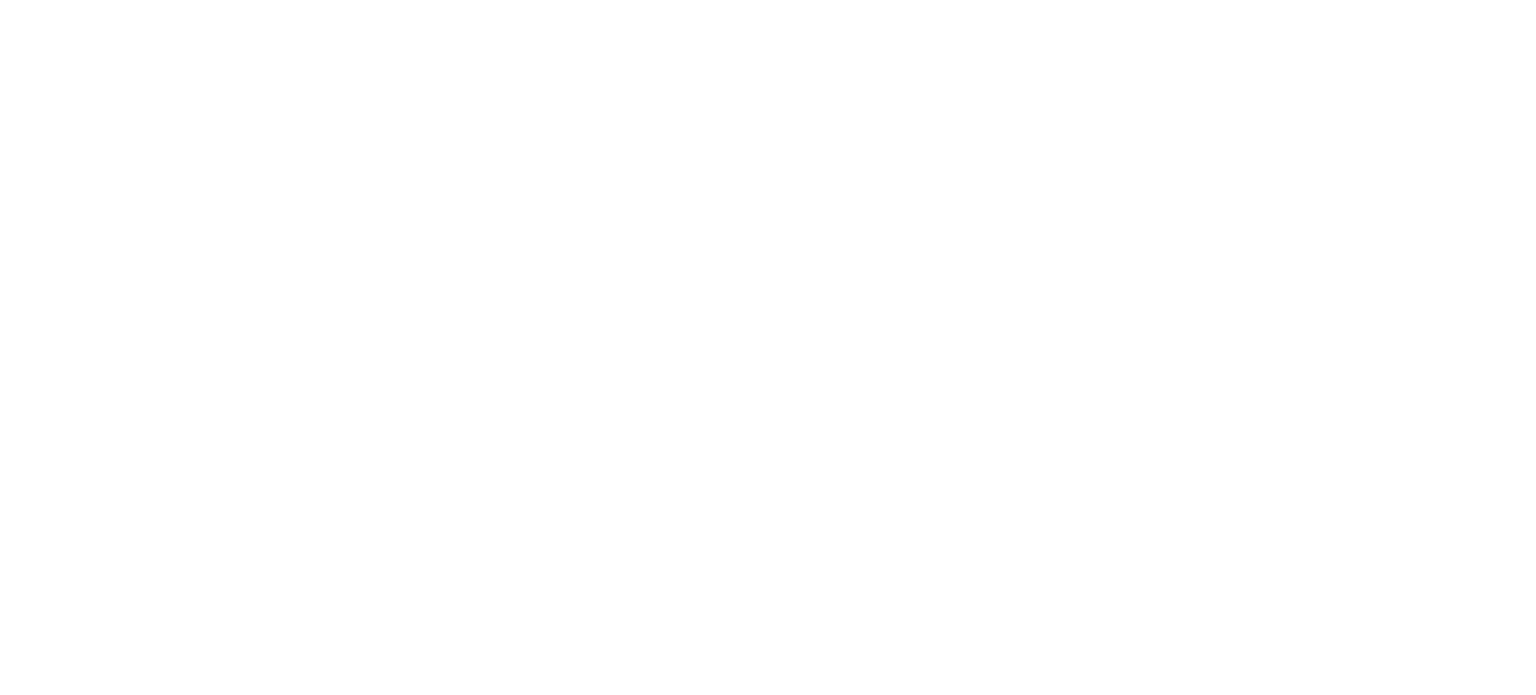 scroll, scrollTop: 0, scrollLeft: 0, axis: both 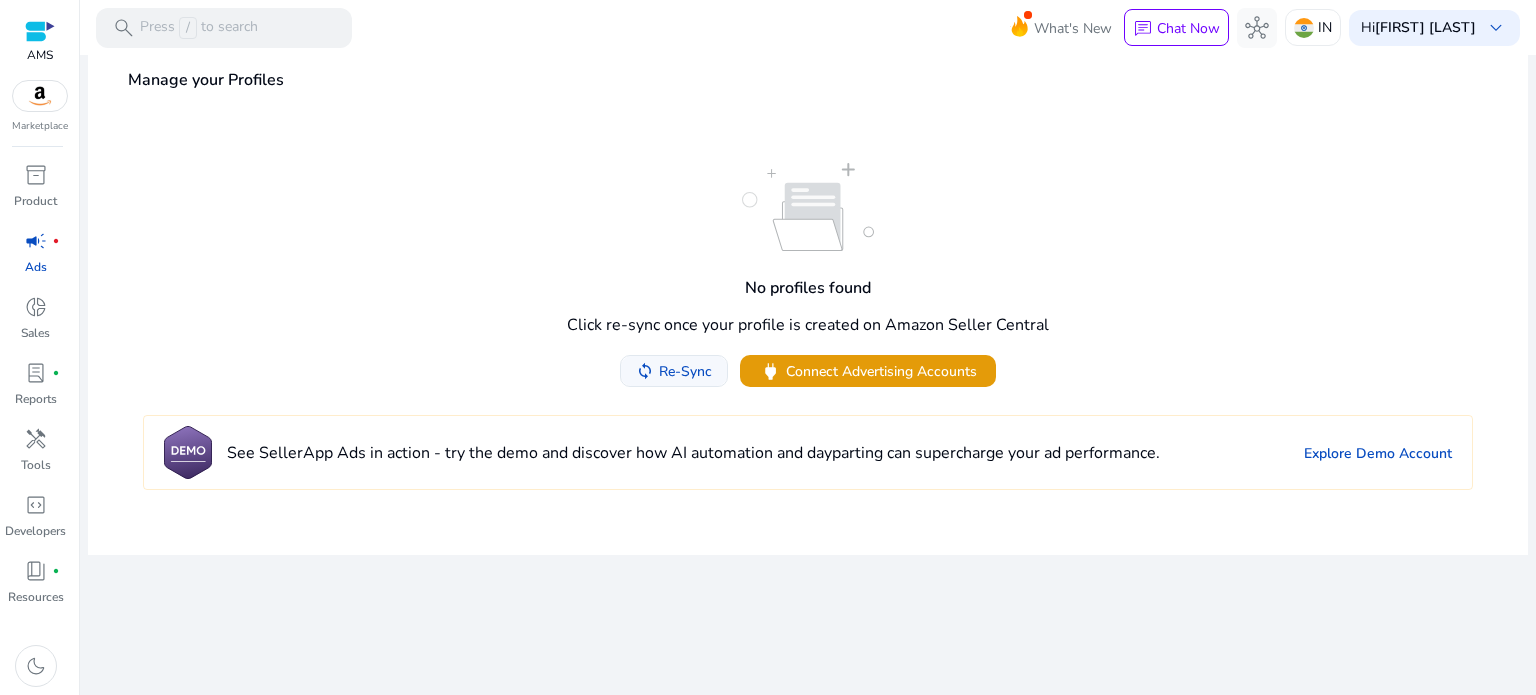 click on "Re-Sync" 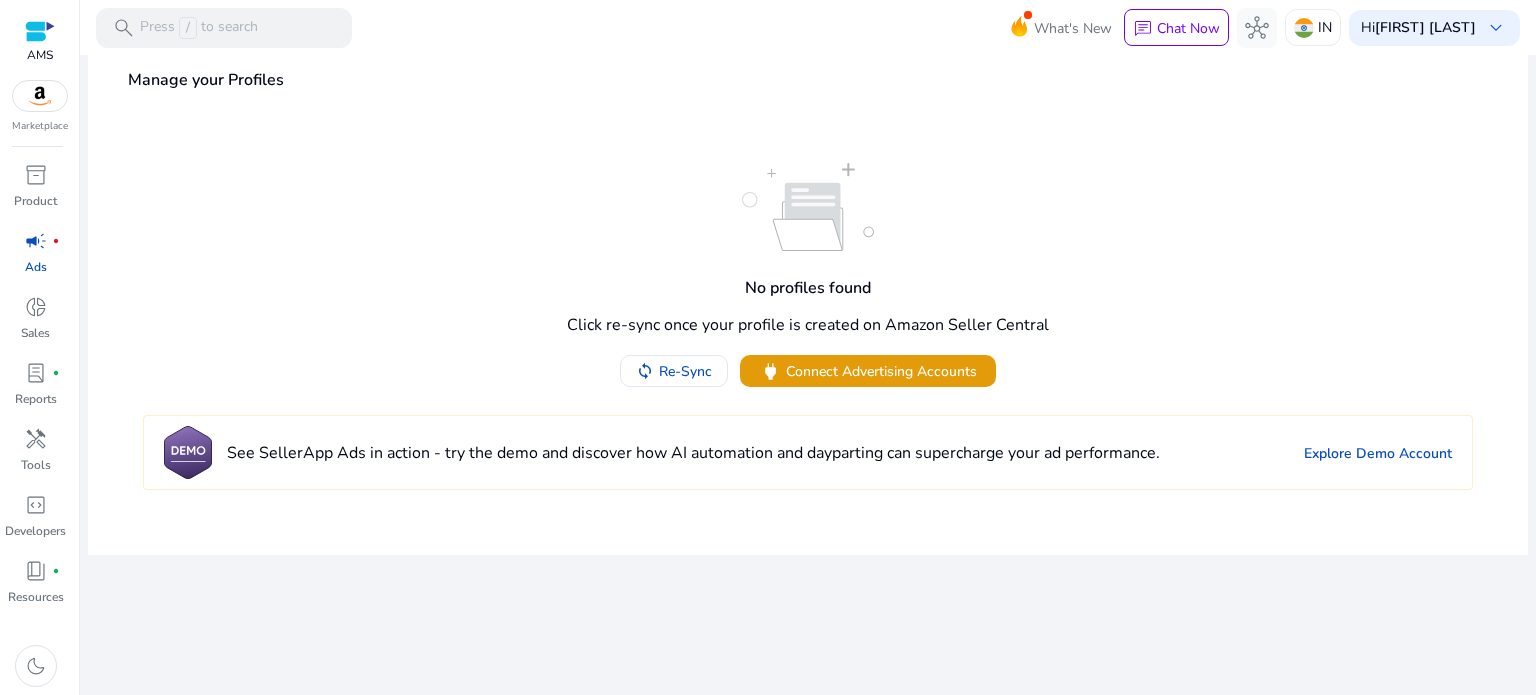 scroll, scrollTop: 0, scrollLeft: 0, axis: both 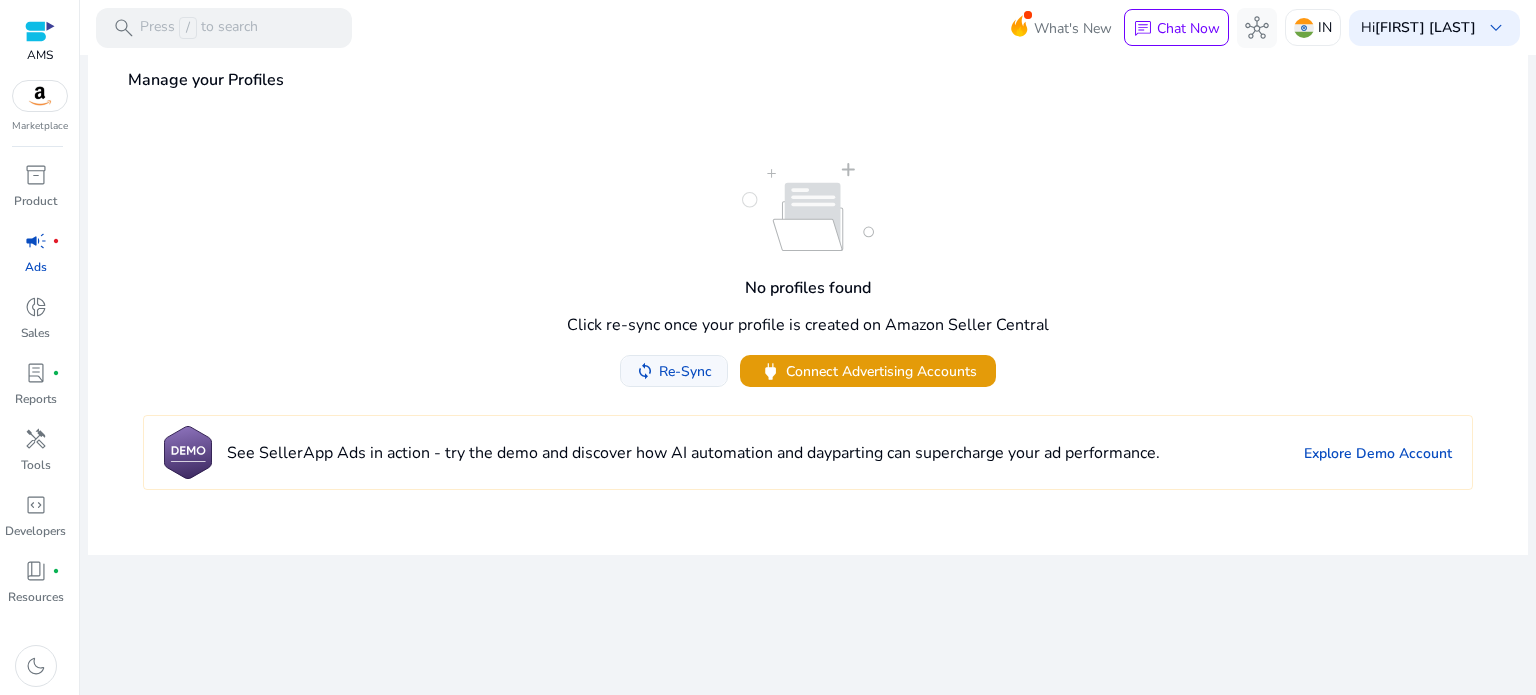 click on "Re-Sync" 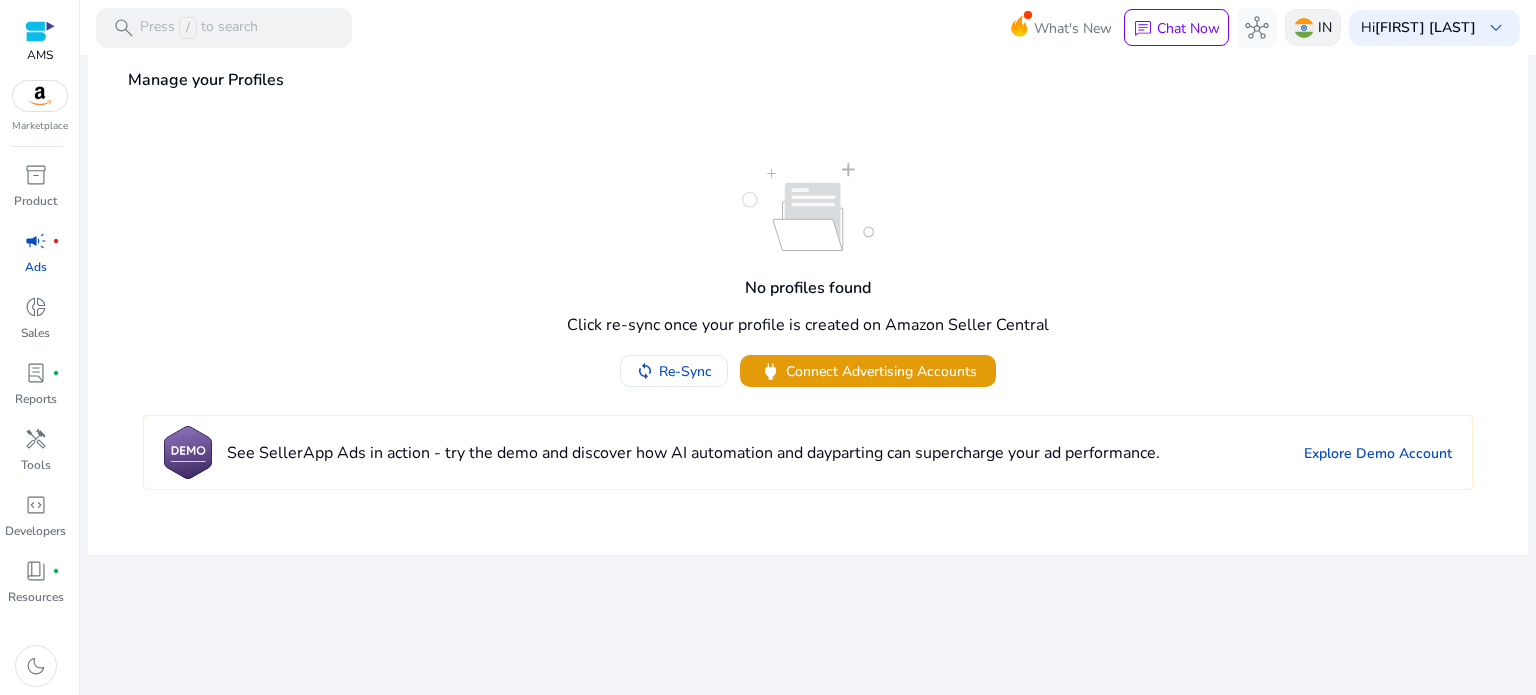 click on "IN" at bounding box center (1325, 27) 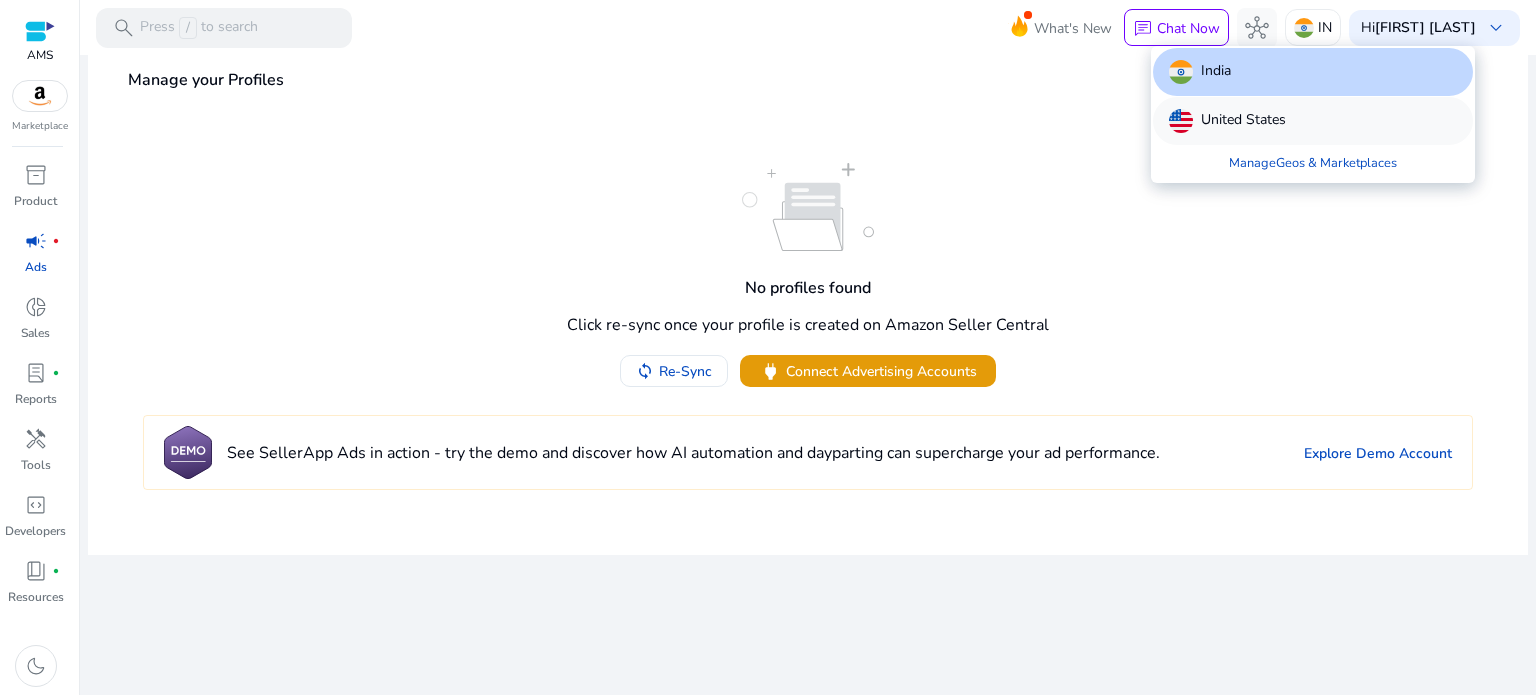 click on "United States" at bounding box center [1243, 121] 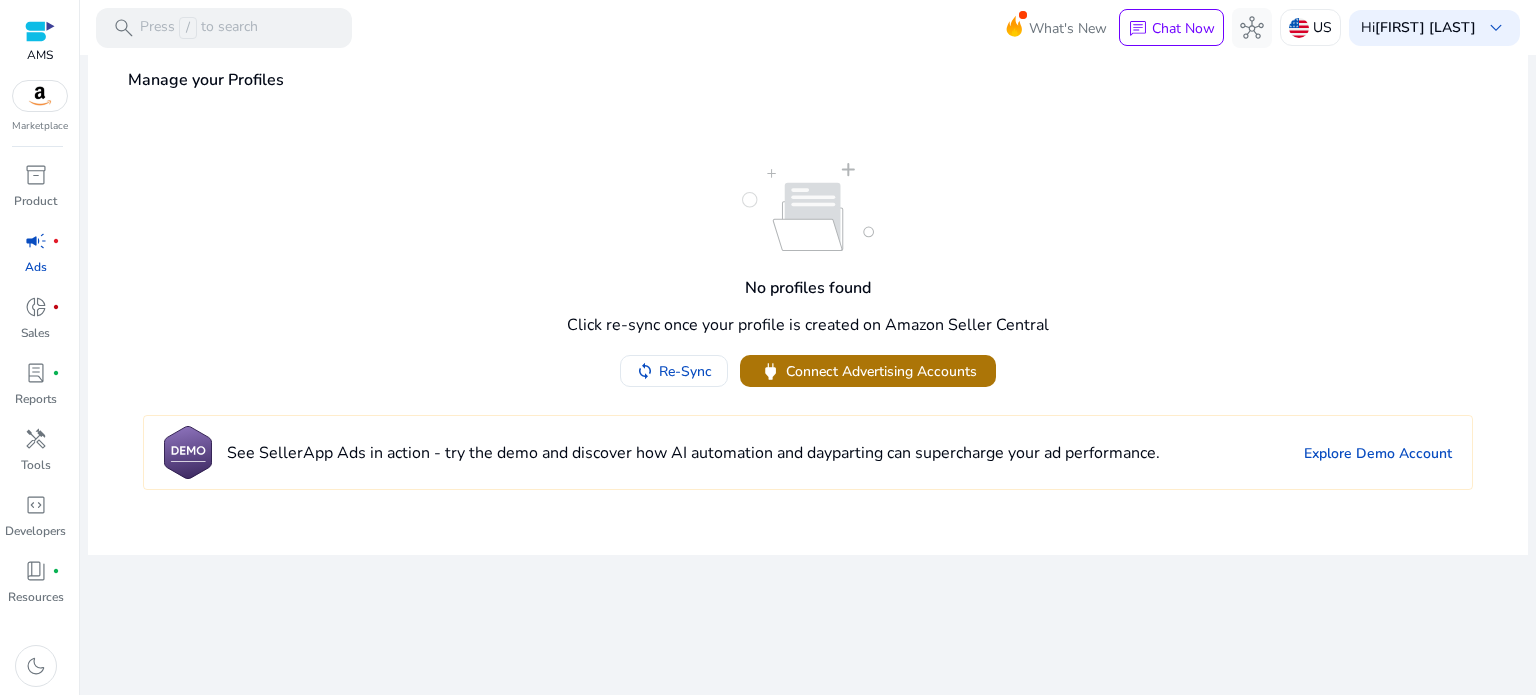 click on "Connect Advertising Accounts" 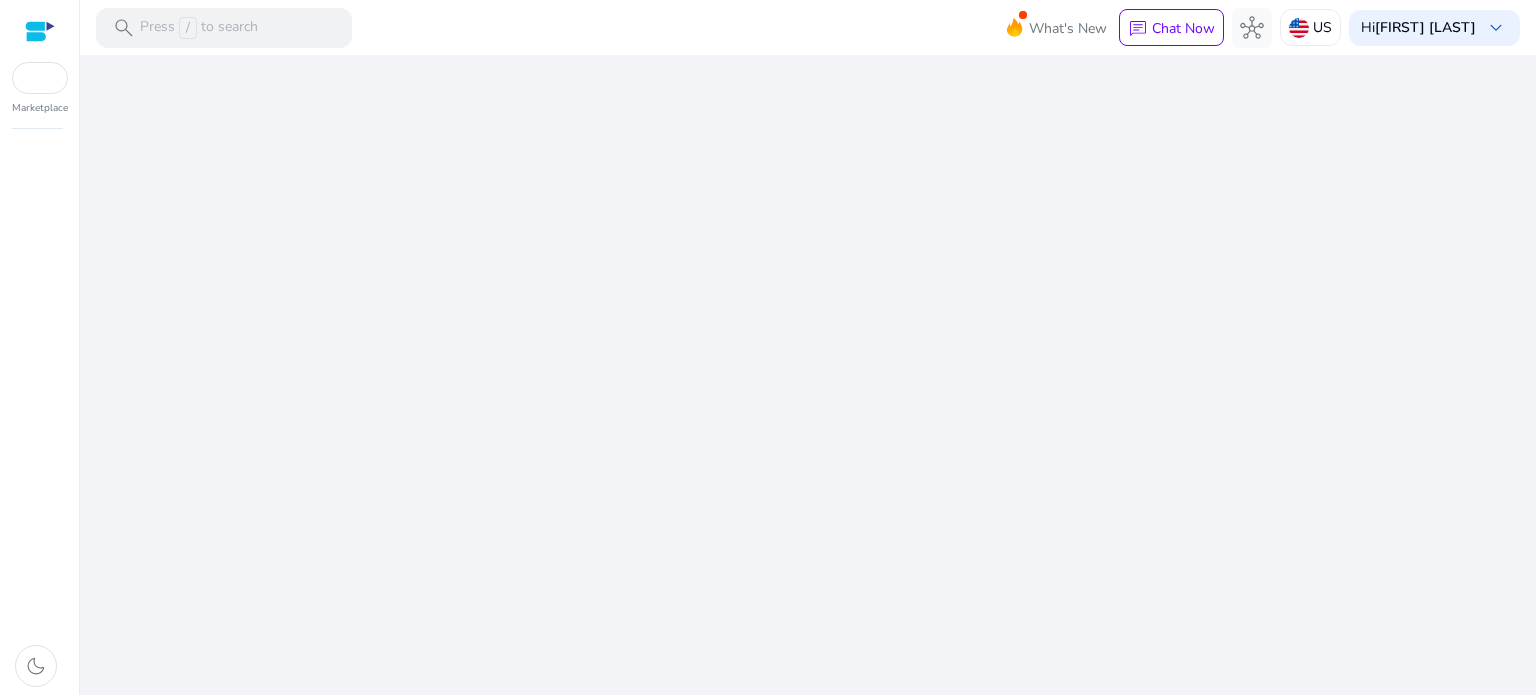 scroll, scrollTop: 0, scrollLeft: 0, axis: both 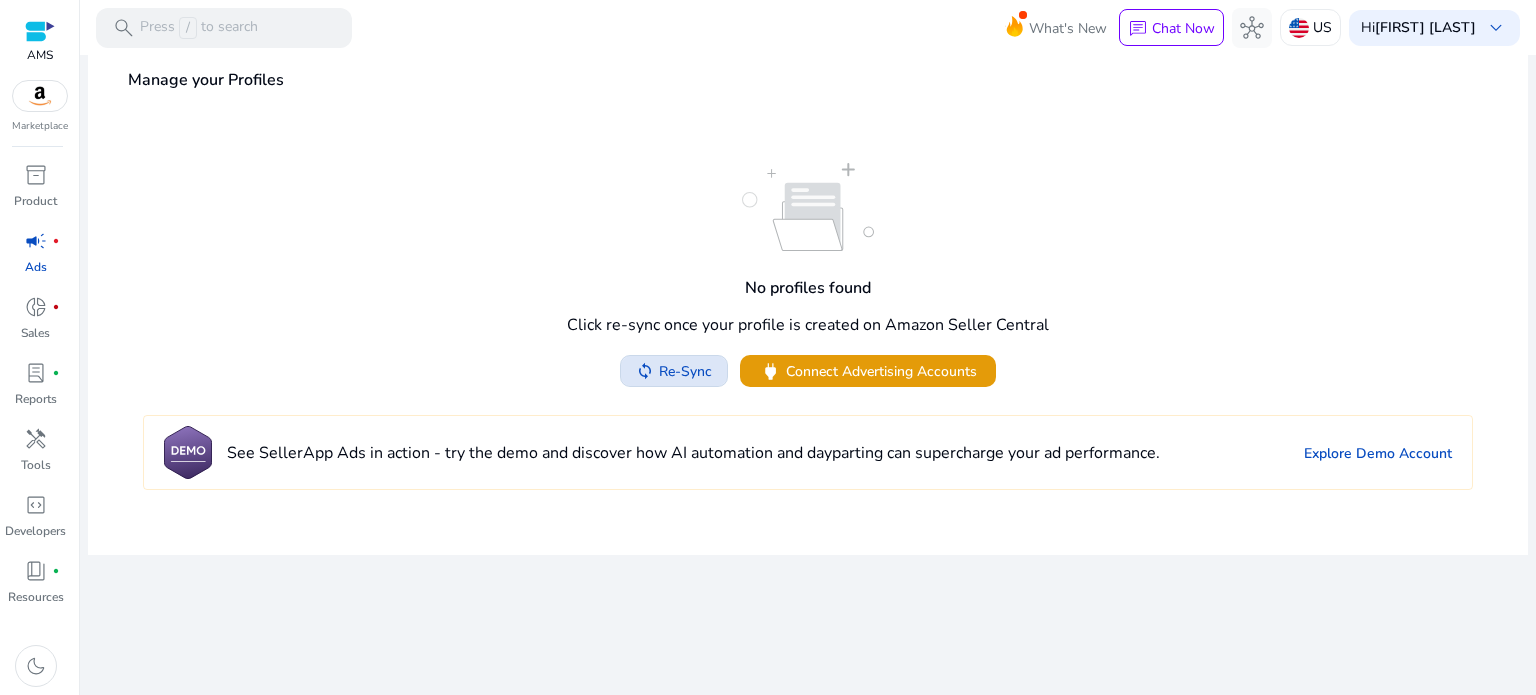 click on "Re-Sync" 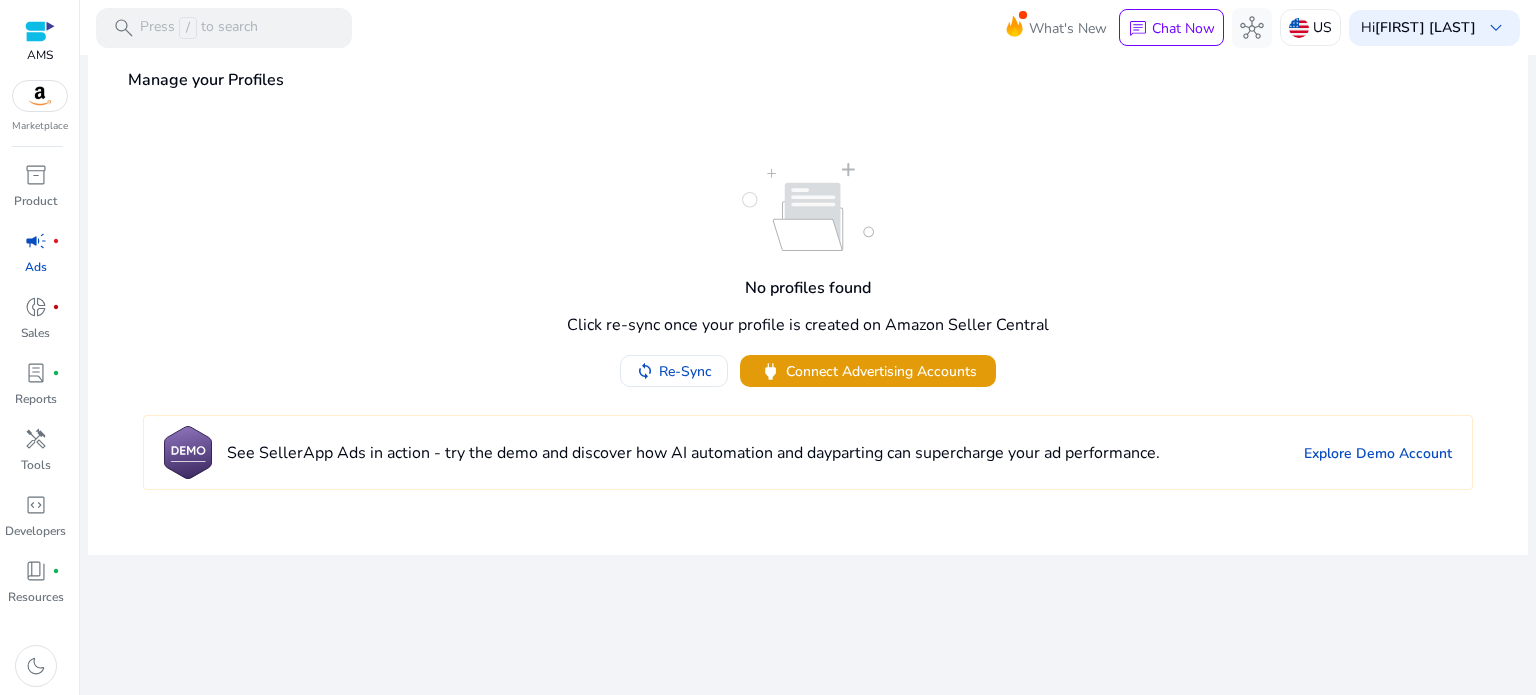 click on "Manage your Profiles" 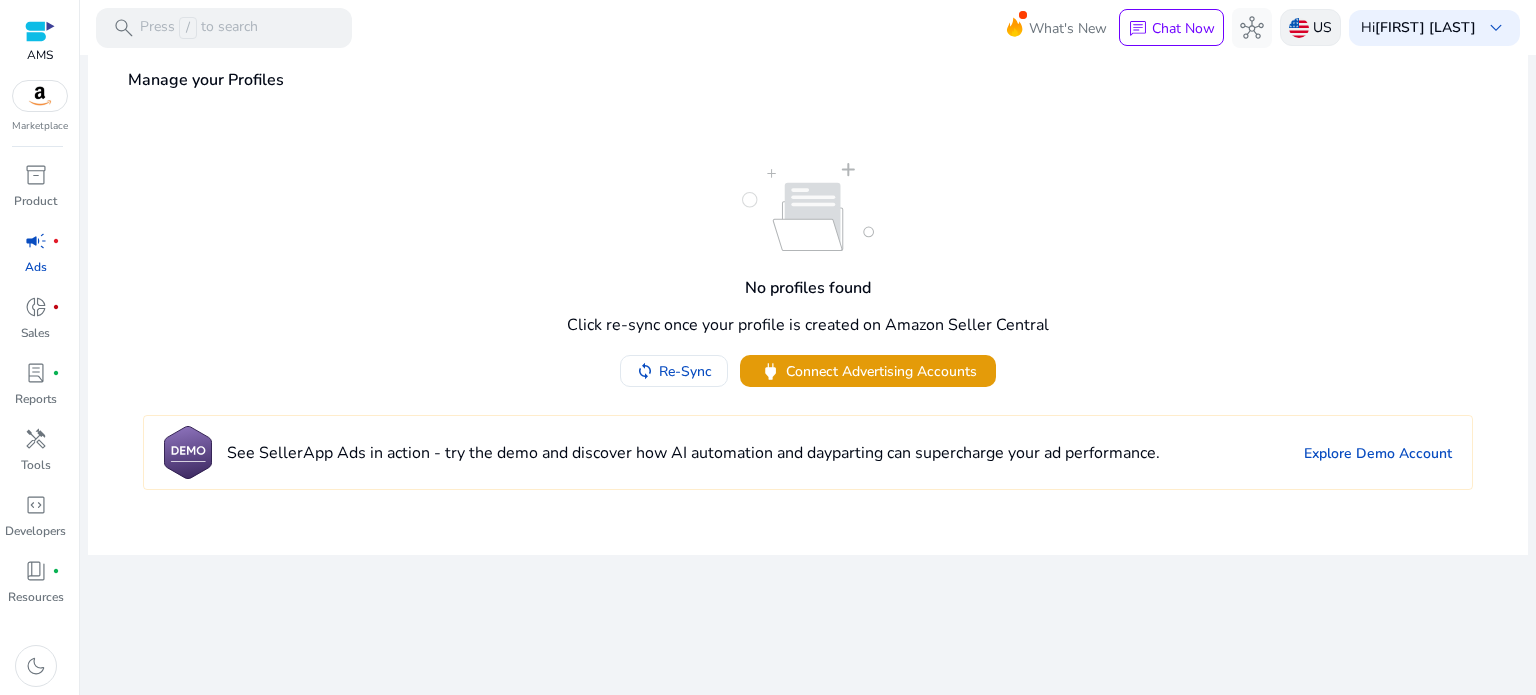 click on "US" at bounding box center (1322, 27) 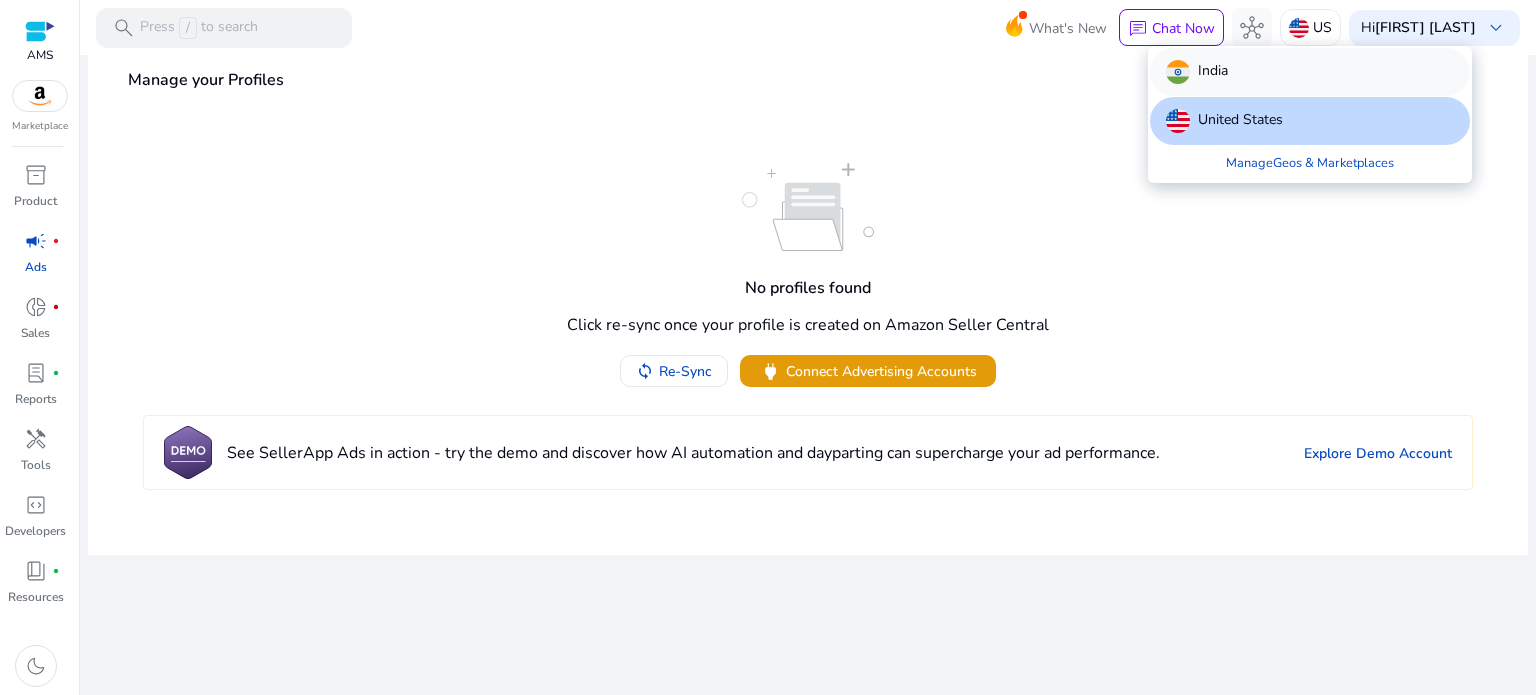 click on "India" at bounding box center [1310, 72] 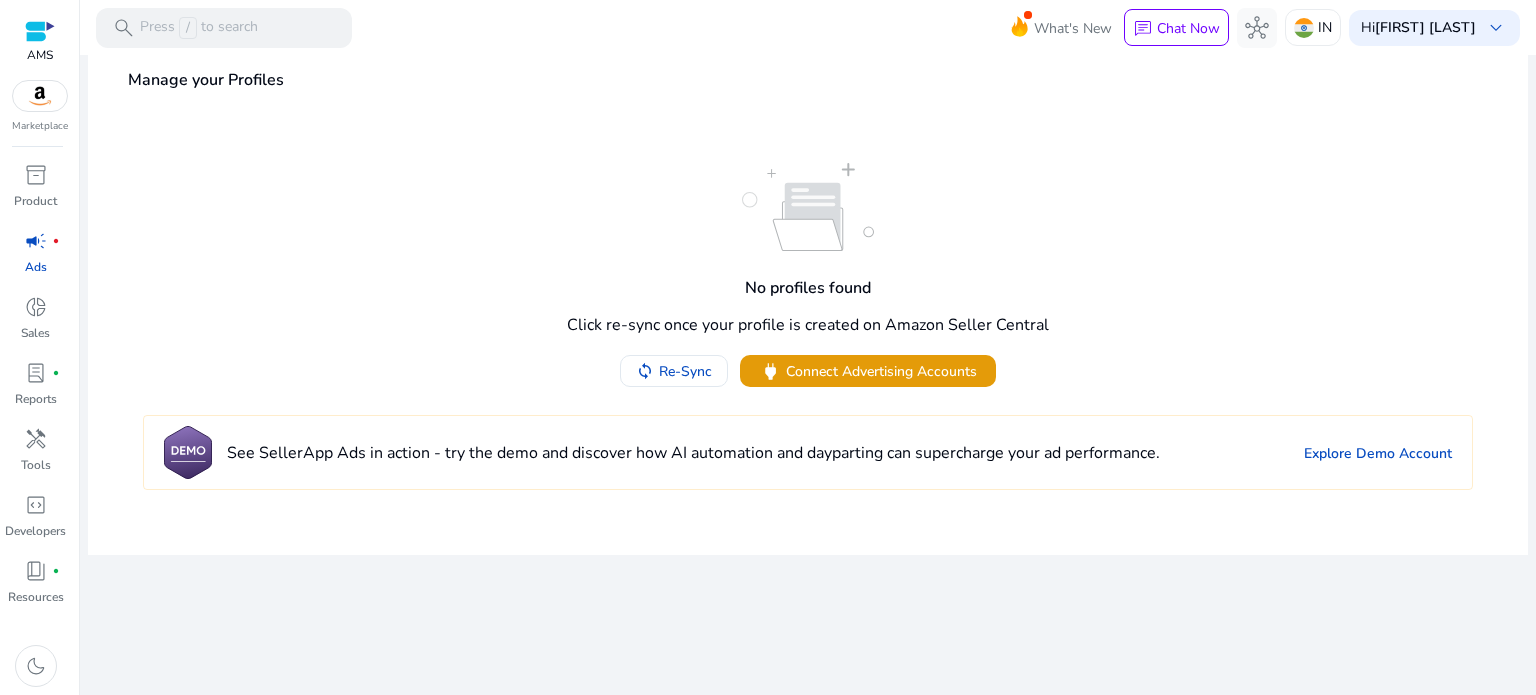 scroll, scrollTop: 0, scrollLeft: 0, axis: both 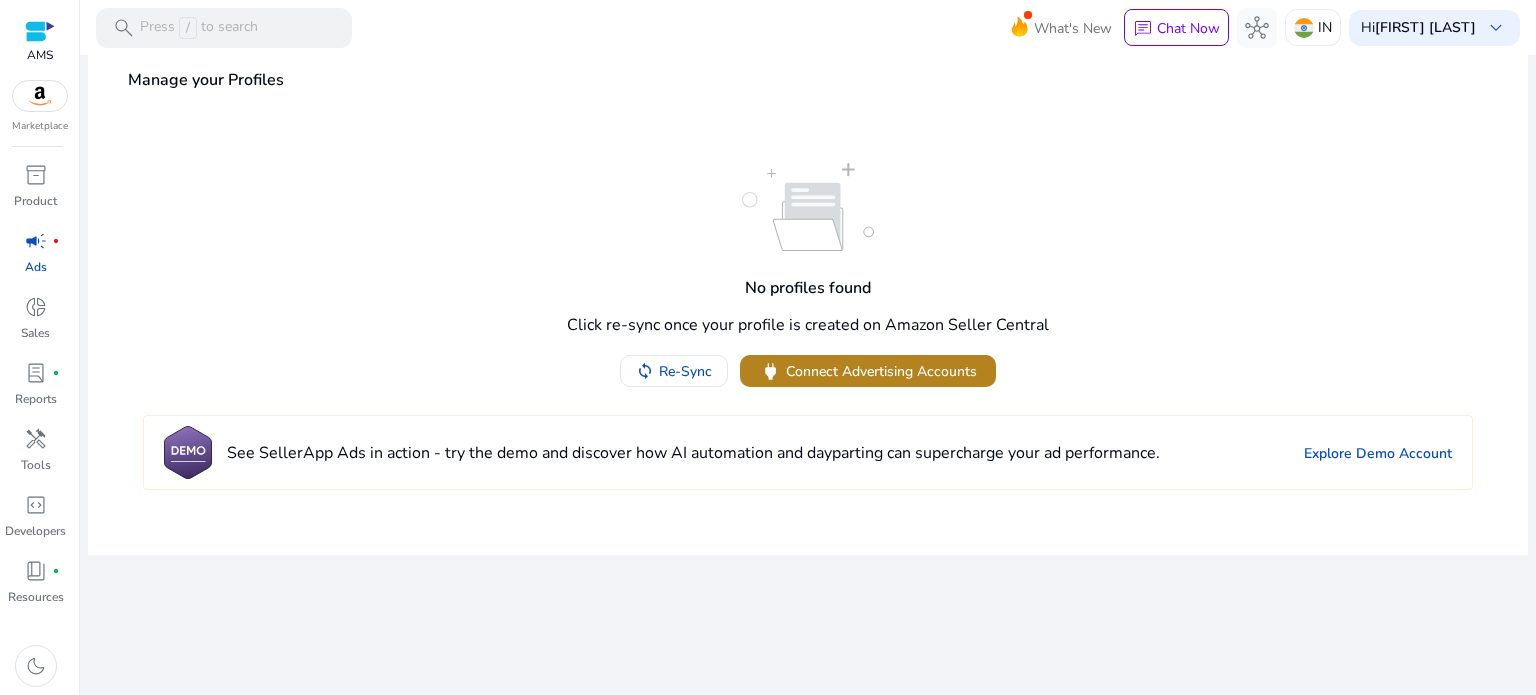 click 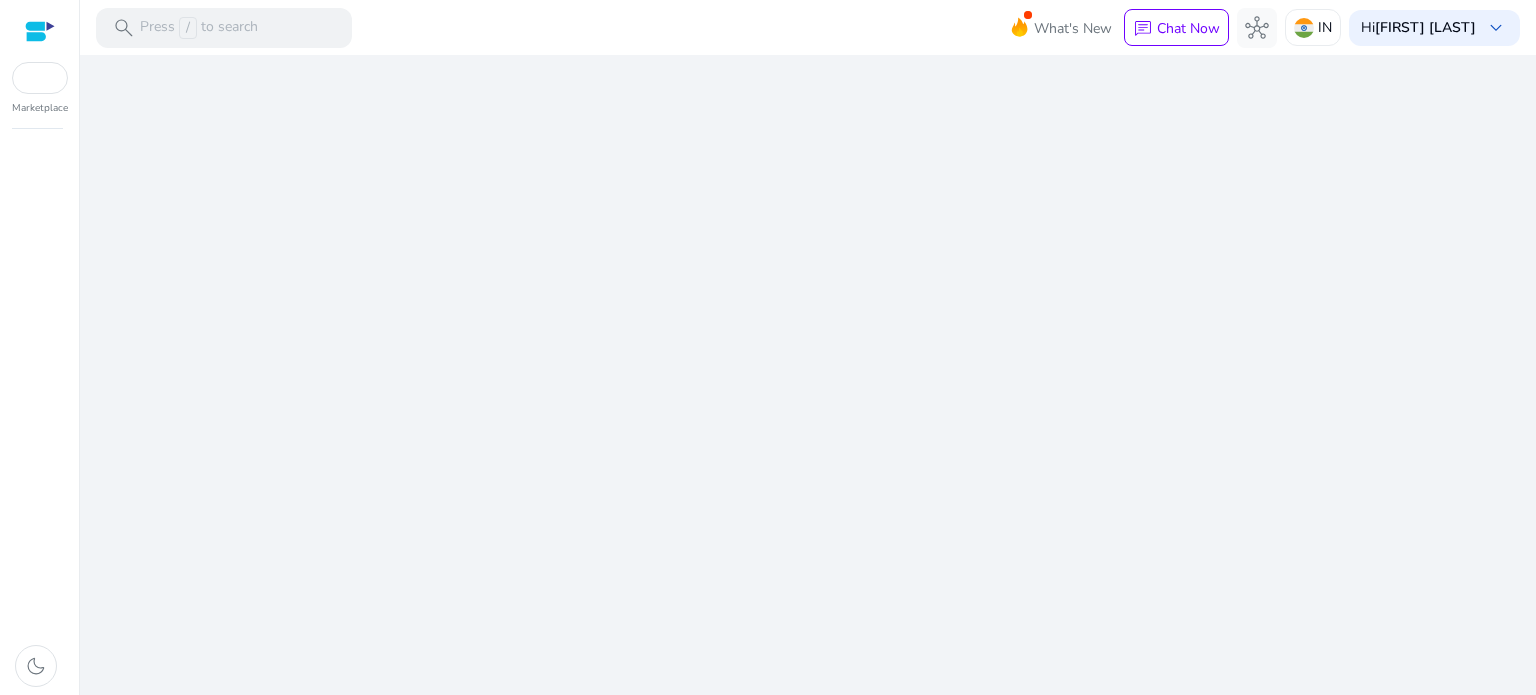 scroll, scrollTop: 0, scrollLeft: 0, axis: both 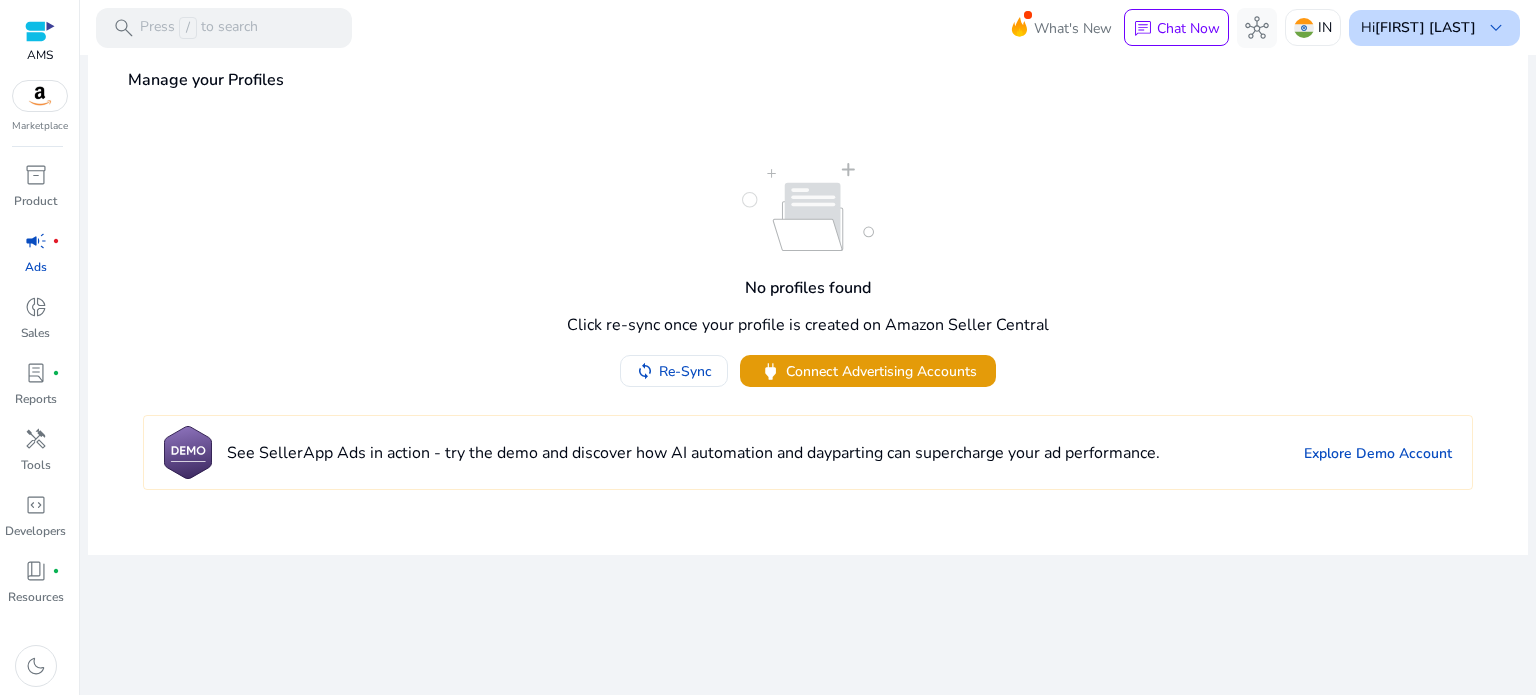 click on "[FIRST] [LAST]" at bounding box center [1425, 27] 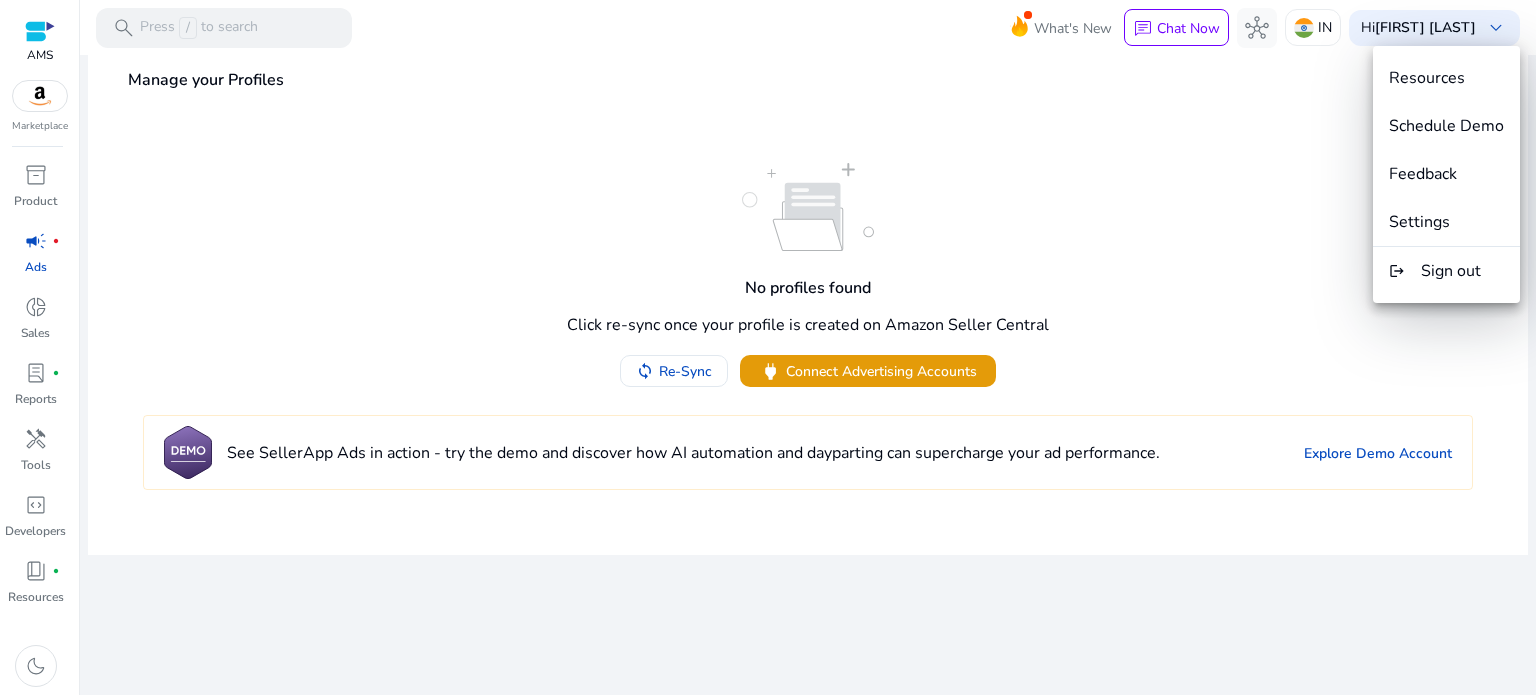 click at bounding box center [768, 347] 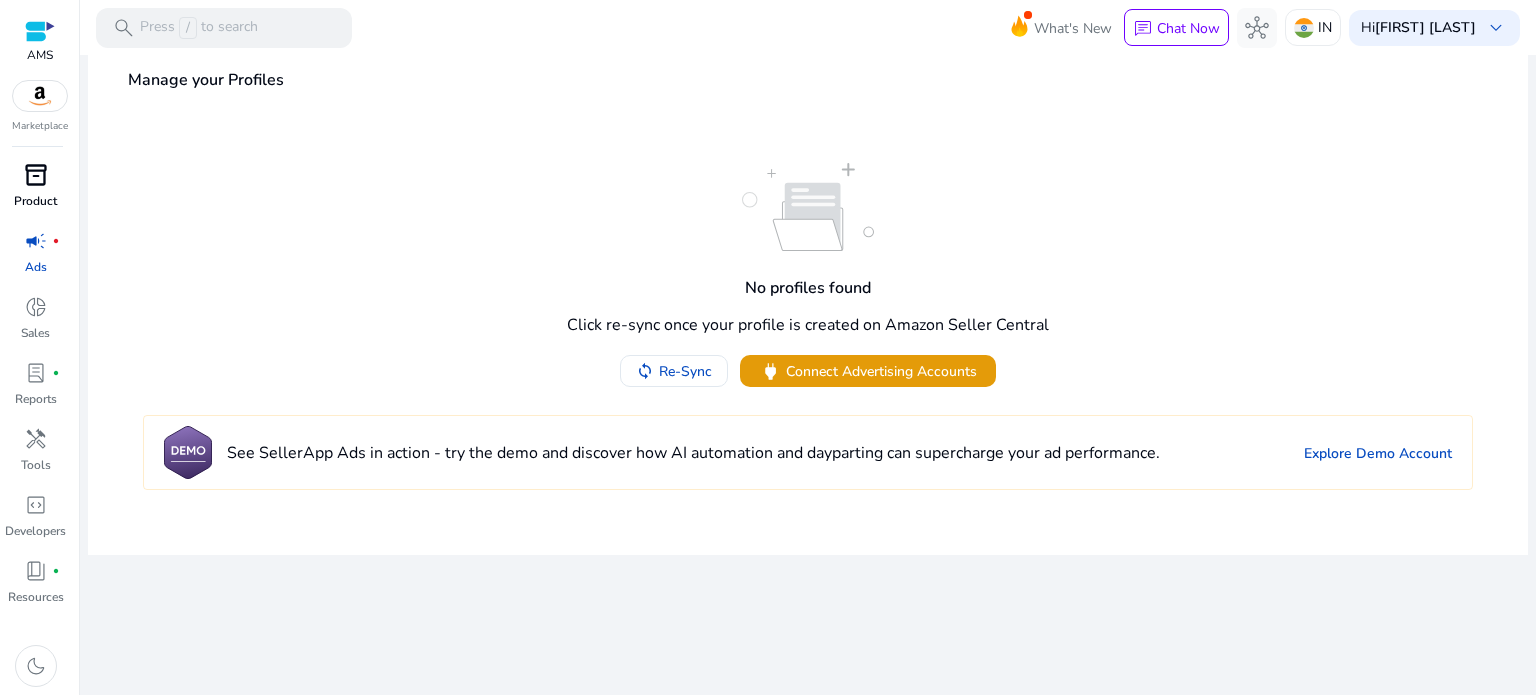 click on "Product" at bounding box center (35, 201) 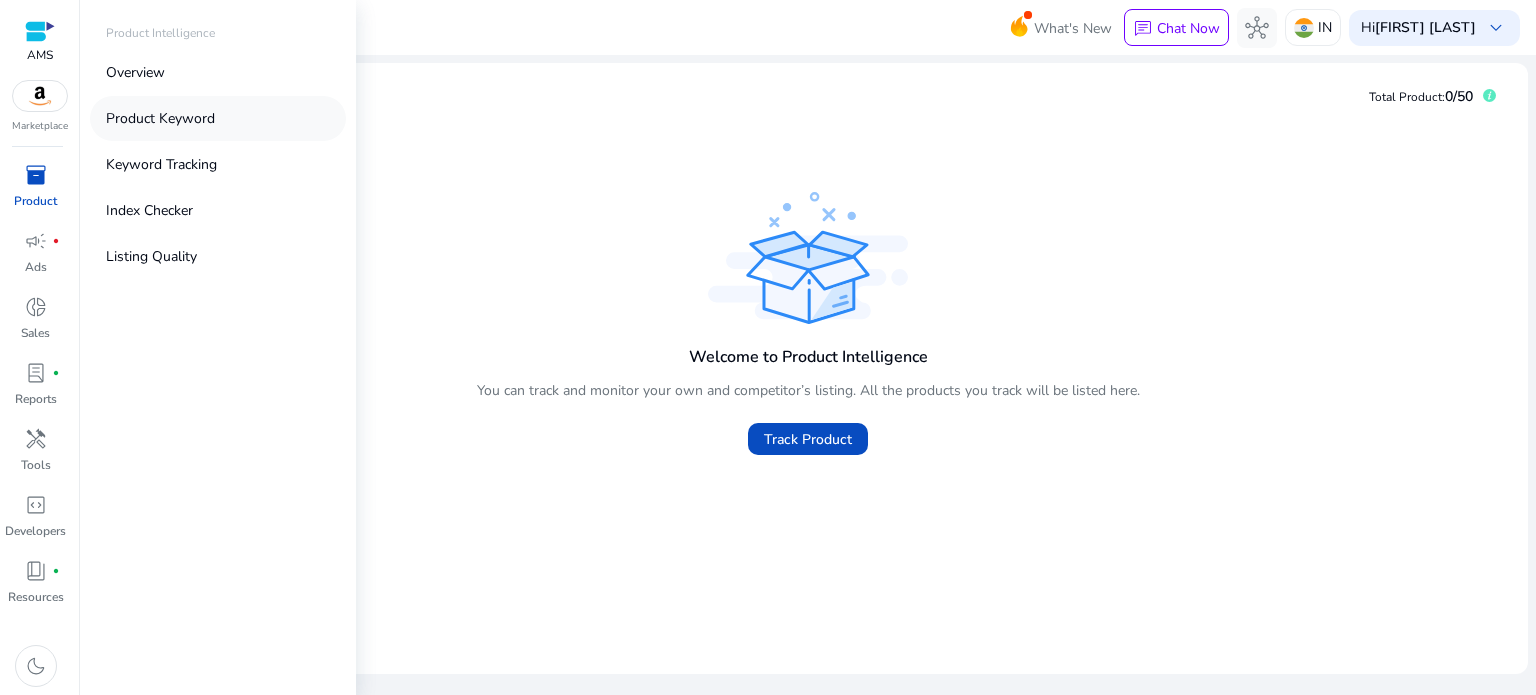 click on "Product Keyword" at bounding box center (218, 118) 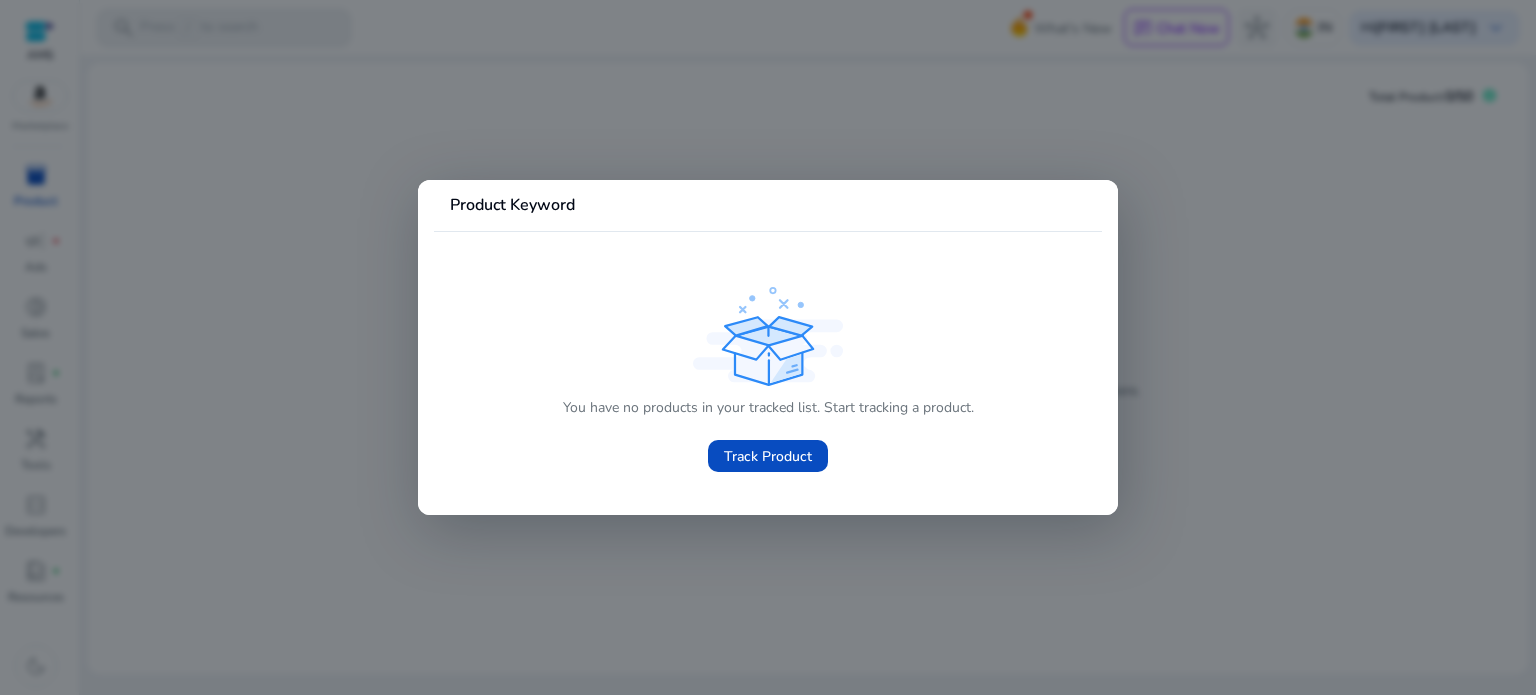 click at bounding box center (768, 347) 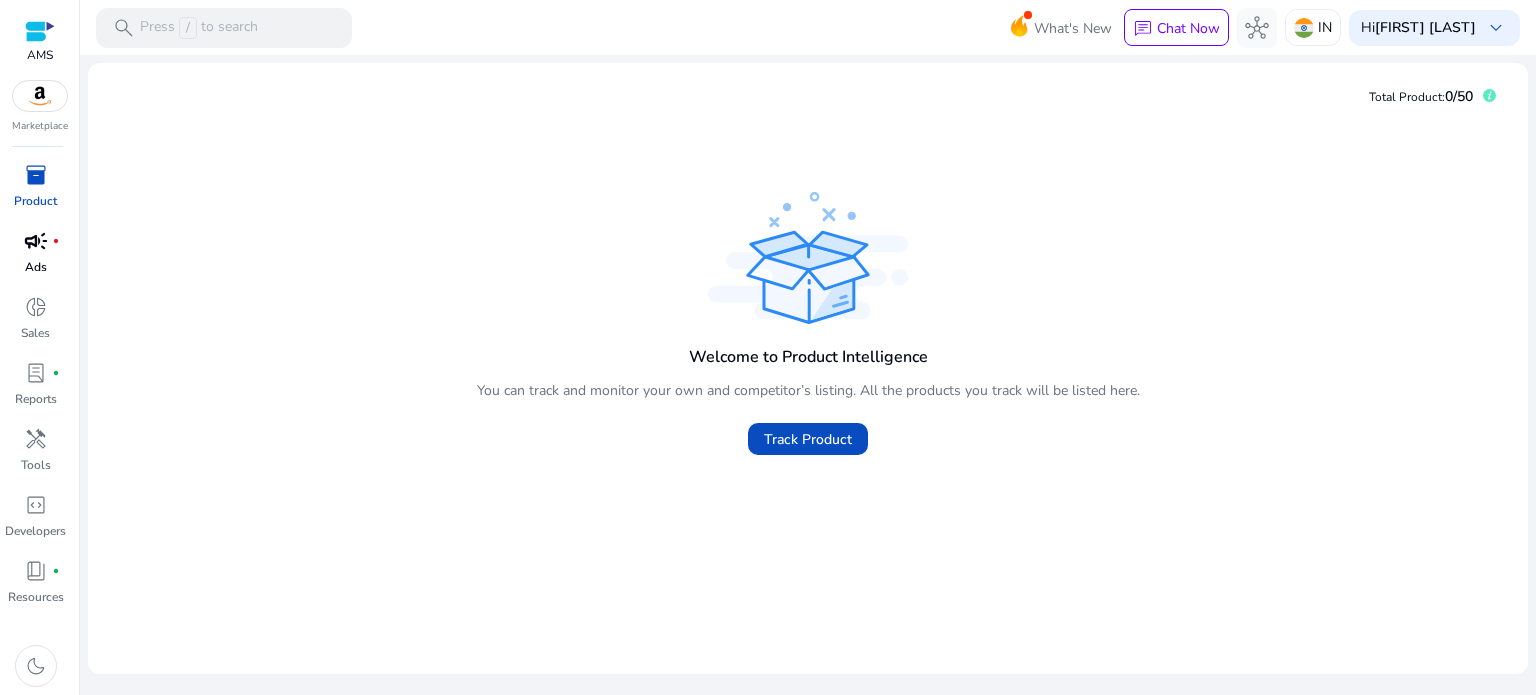 click on "Ads" at bounding box center [36, 267] 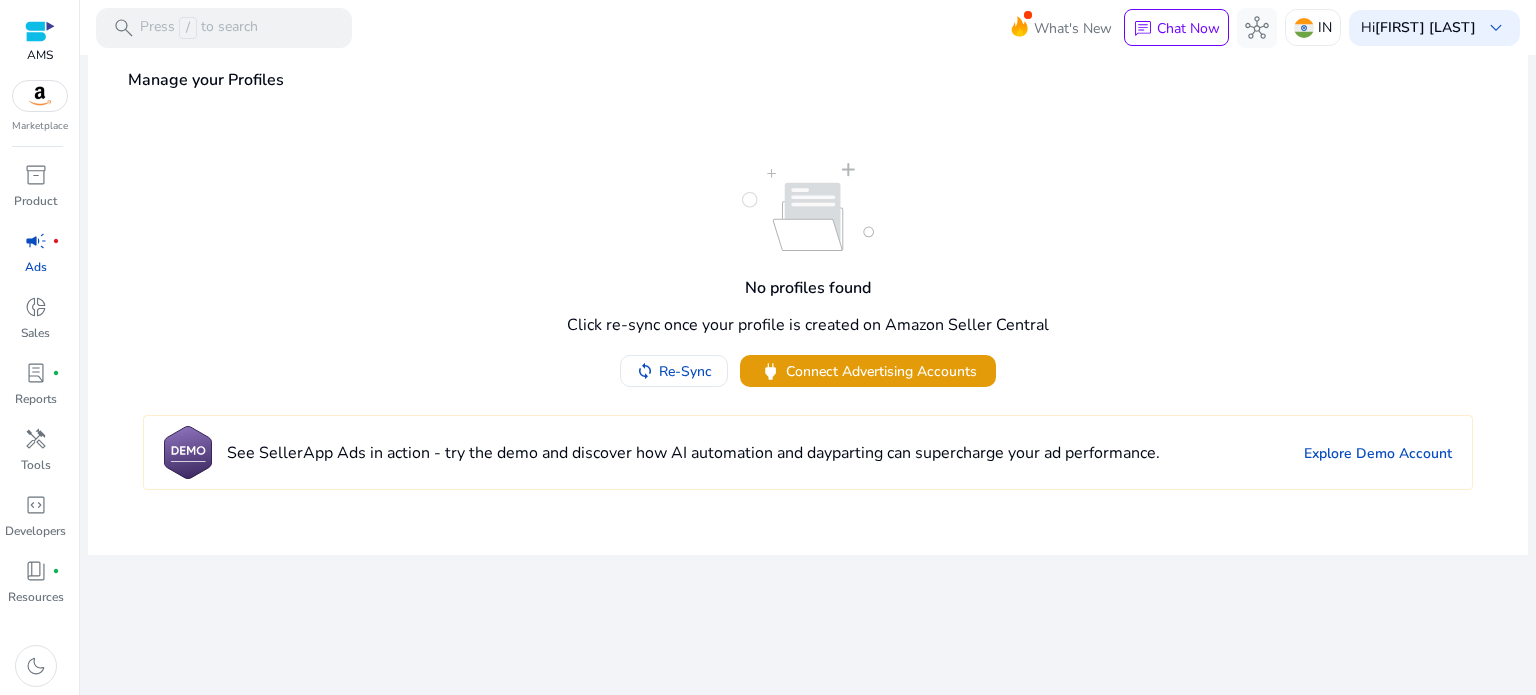 scroll, scrollTop: 0, scrollLeft: 0, axis: both 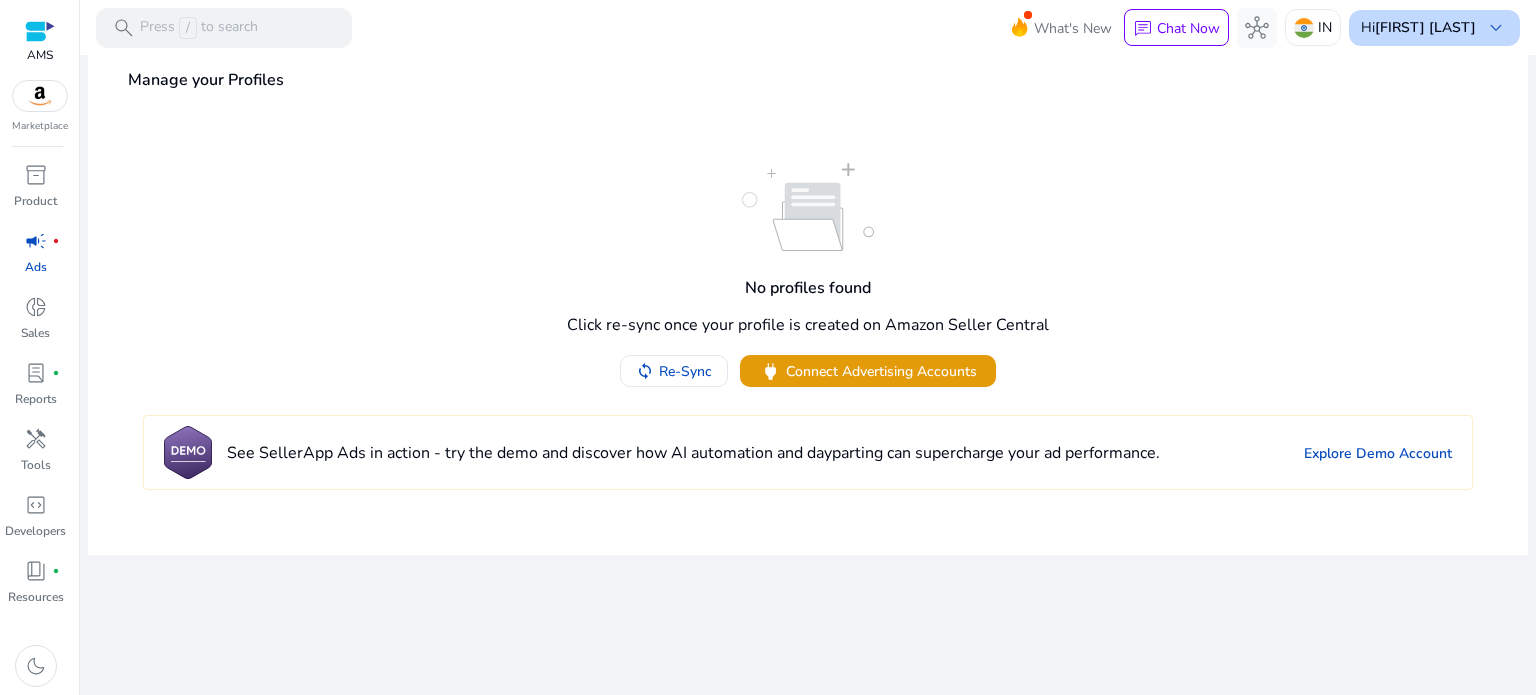 click on "keyboard_arrow_down" at bounding box center (1496, 28) 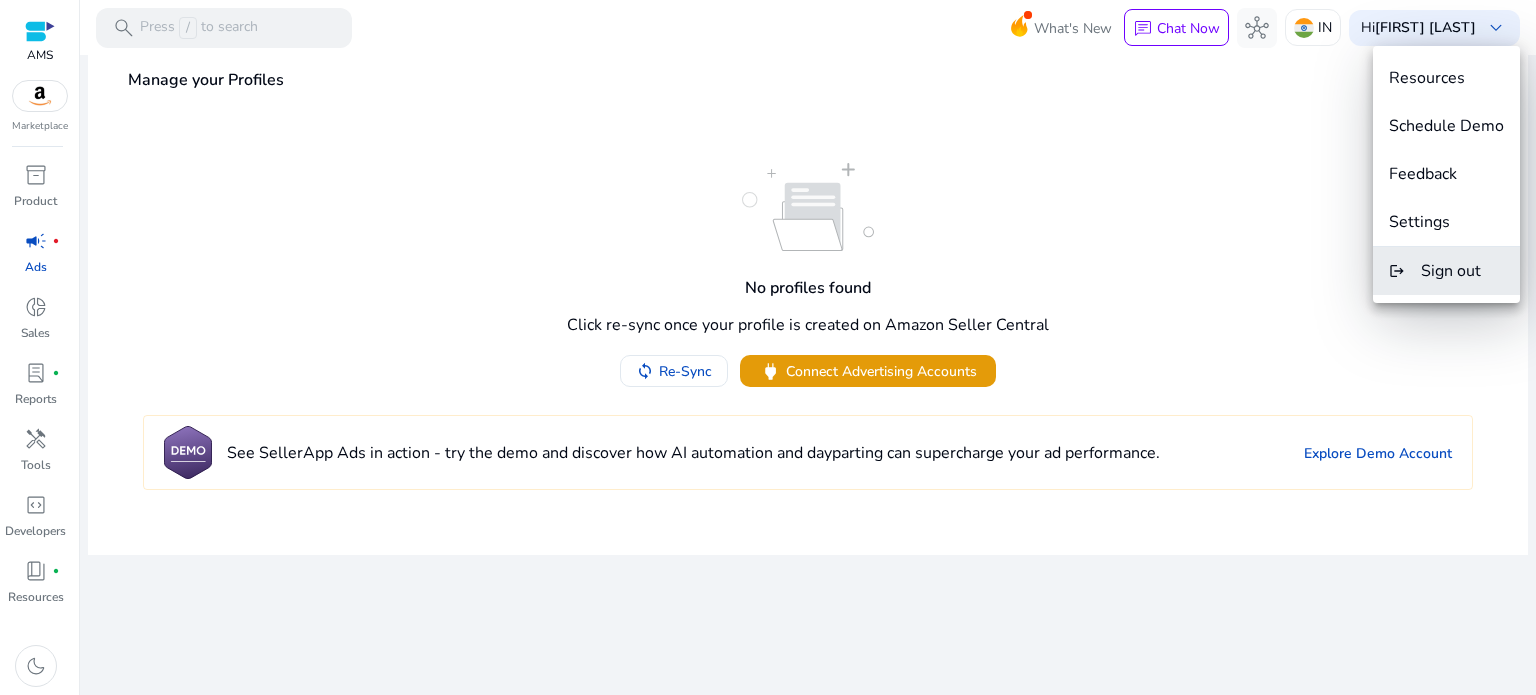 click on "logout Sign out" at bounding box center [1446, 271] 